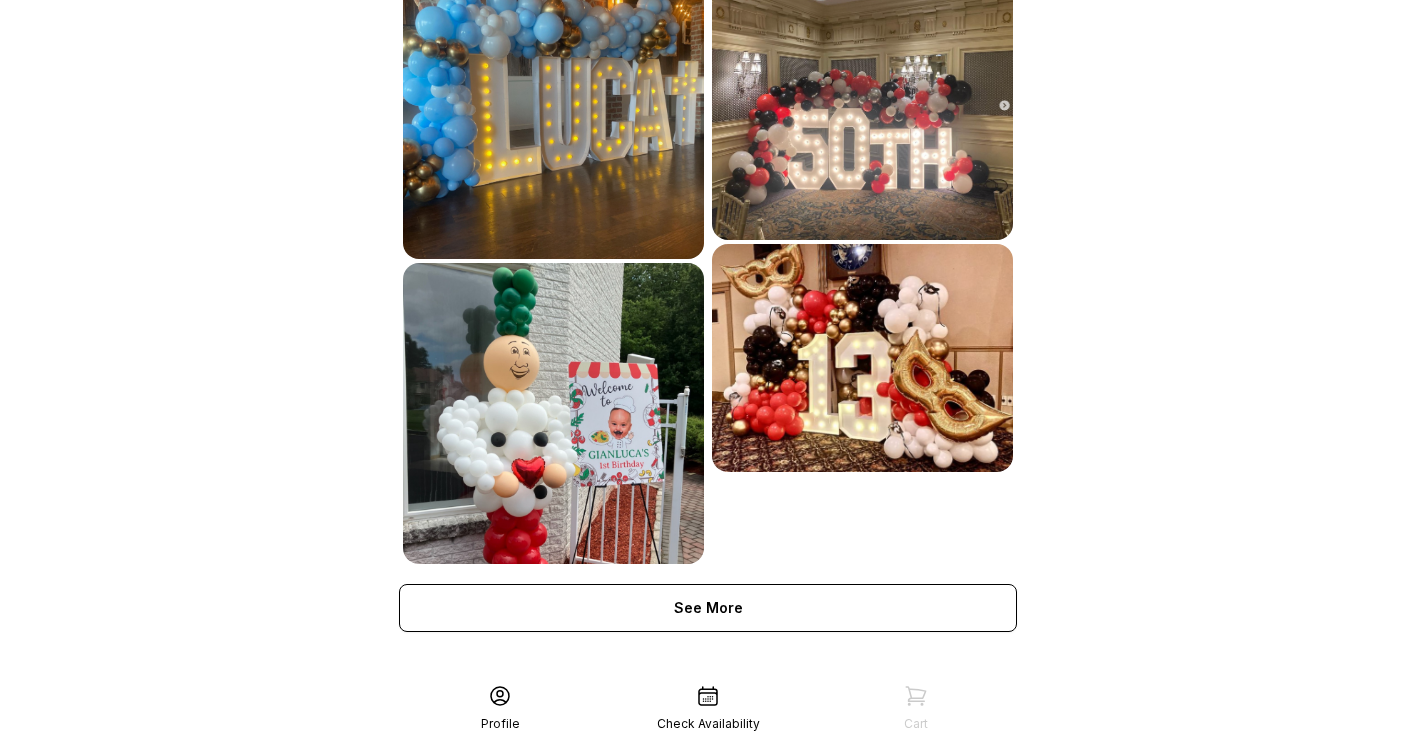 scroll, scrollTop: 1151, scrollLeft: 0, axis: vertical 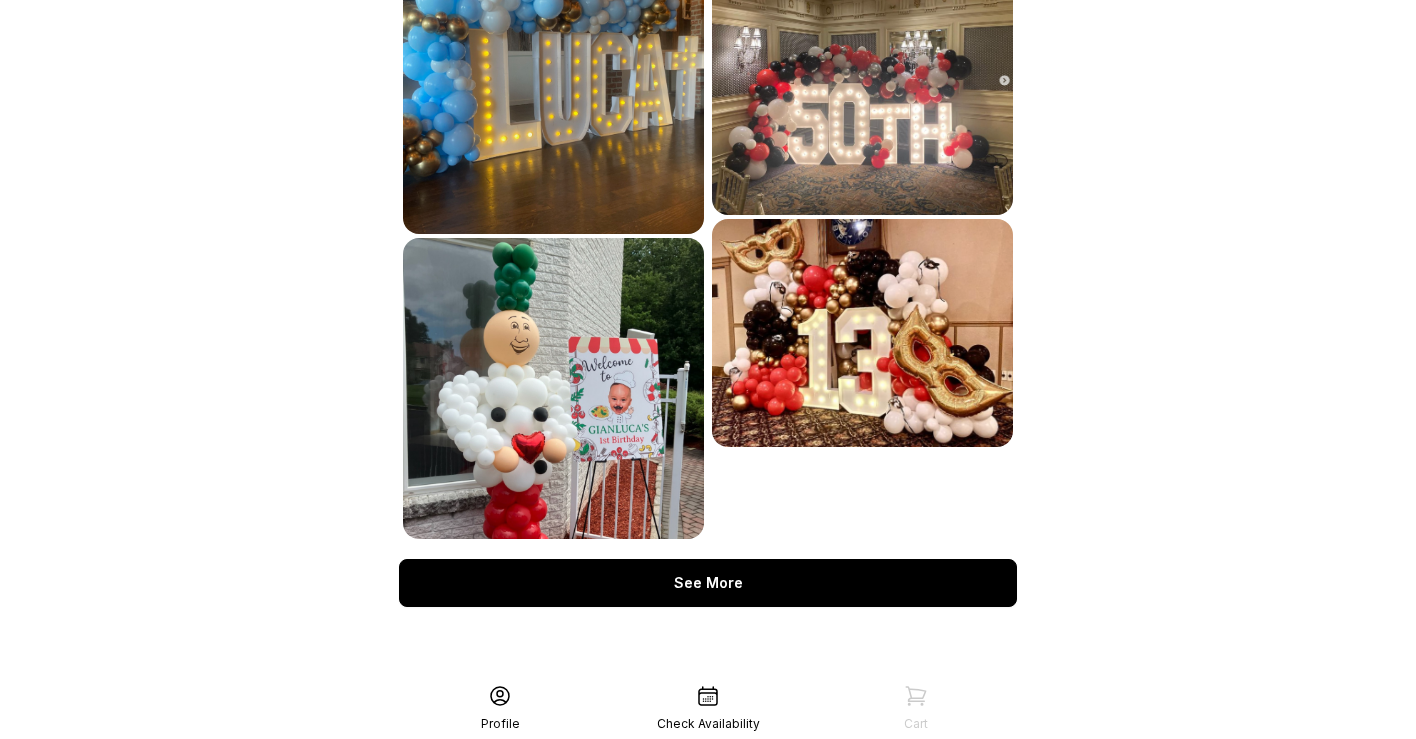click on "See More" at bounding box center [708, 583] 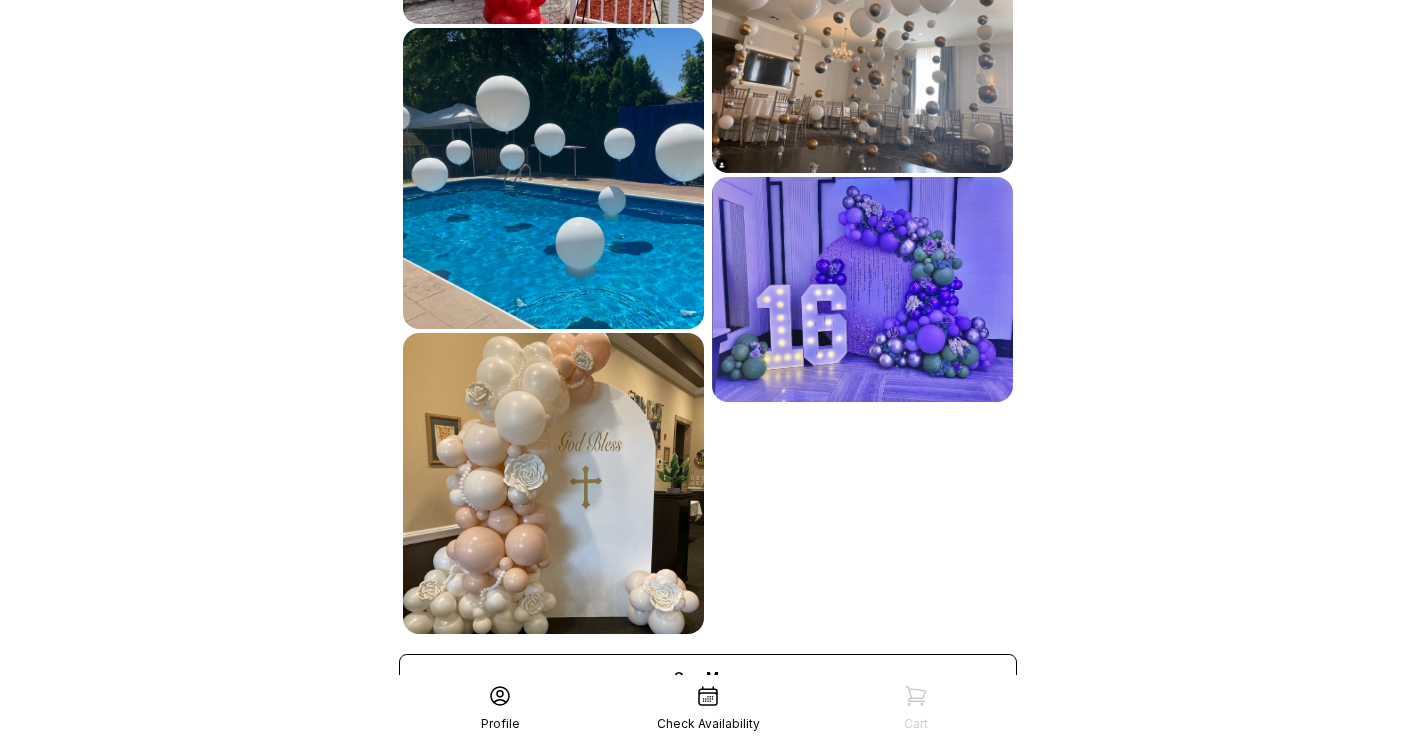 scroll, scrollTop: 1761, scrollLeft: 0, axis: vertical 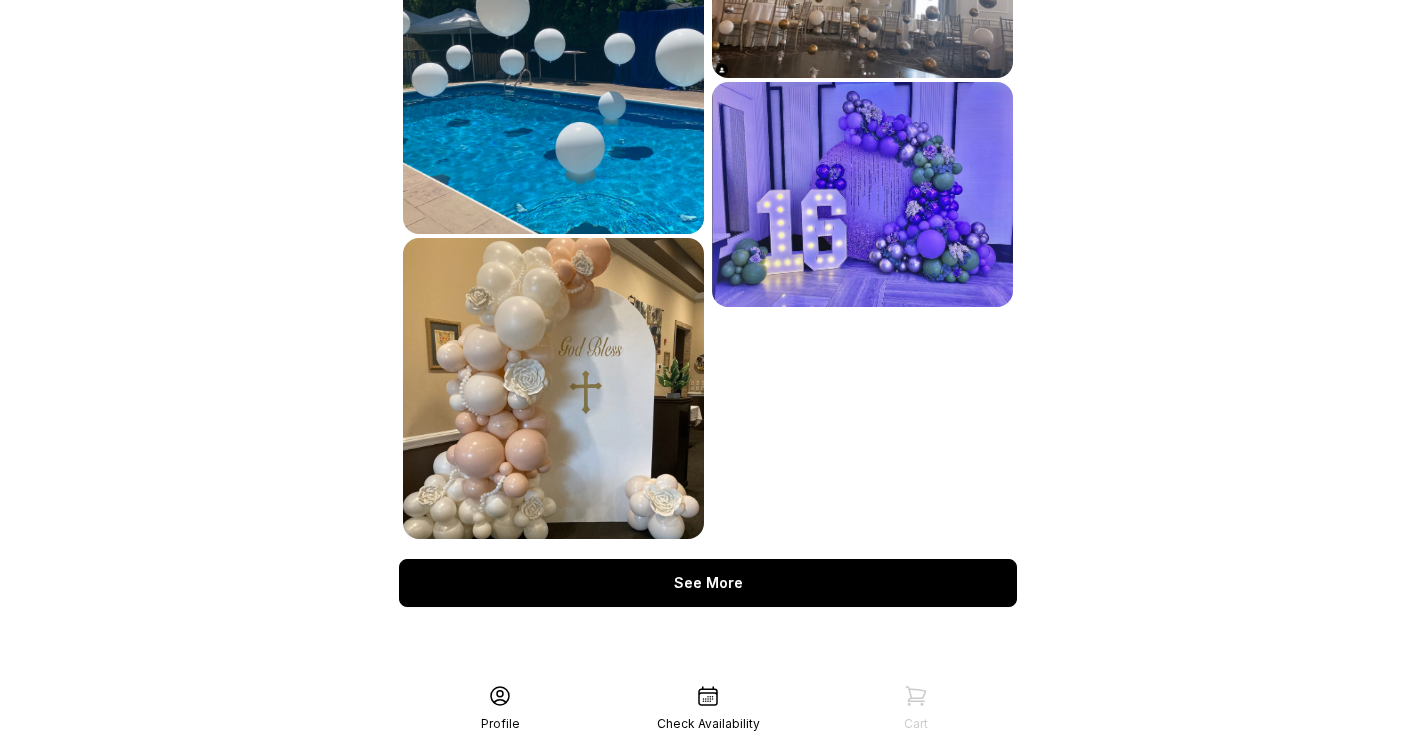 click on "See More" at bounding box center (708, 583) 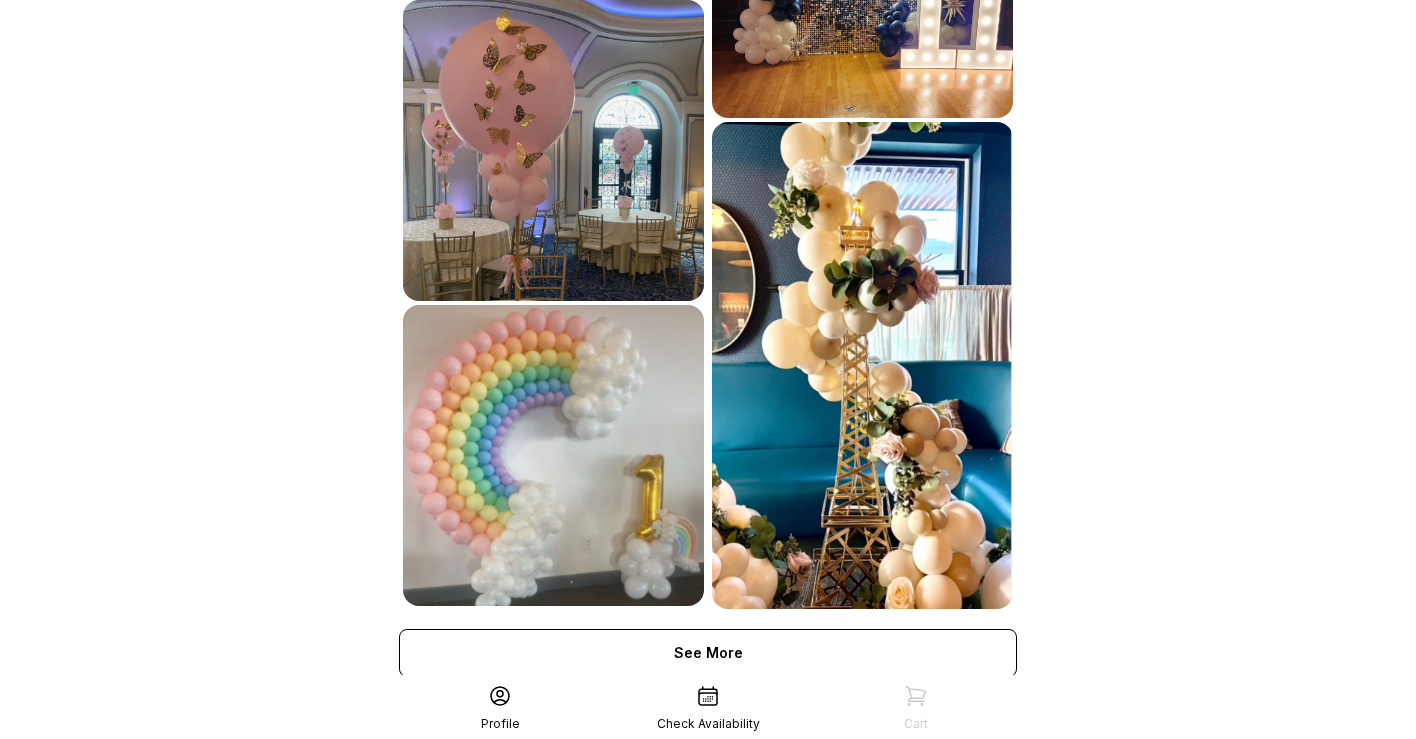 scroll, scrollTop: 2374, scrollLeft: 0, axis: vertical 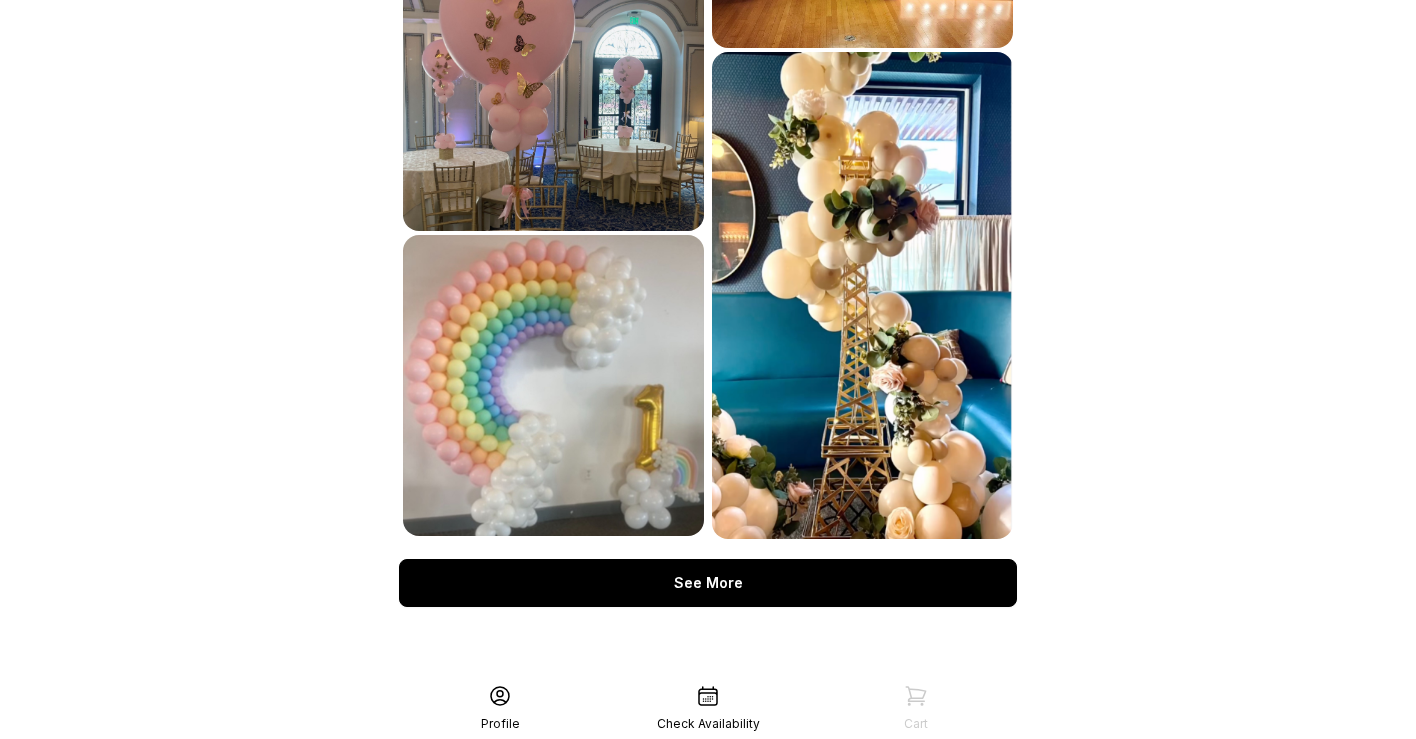 click on "See More" at bounding box center [708, 583] 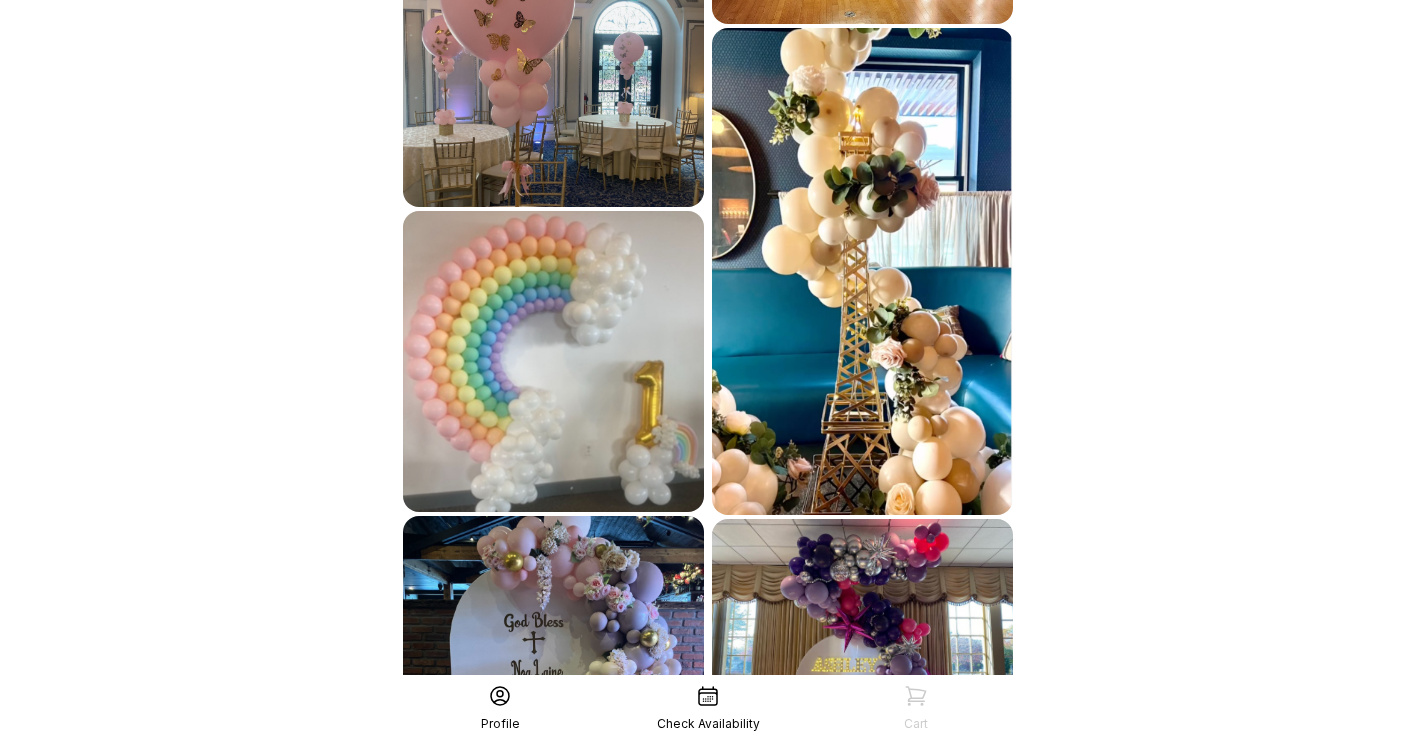 scroll, scrollTop: 2745, scrollLeft: 0, axis: vertical 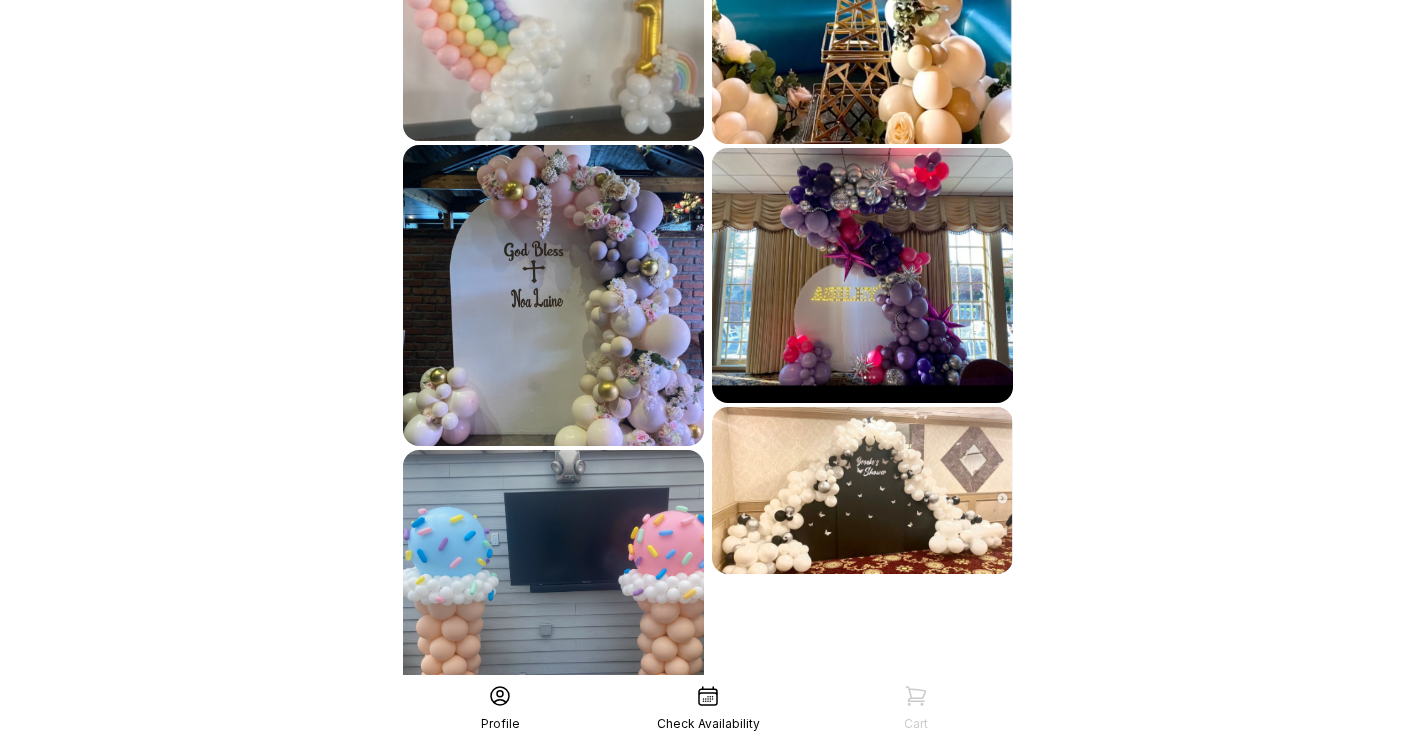 click 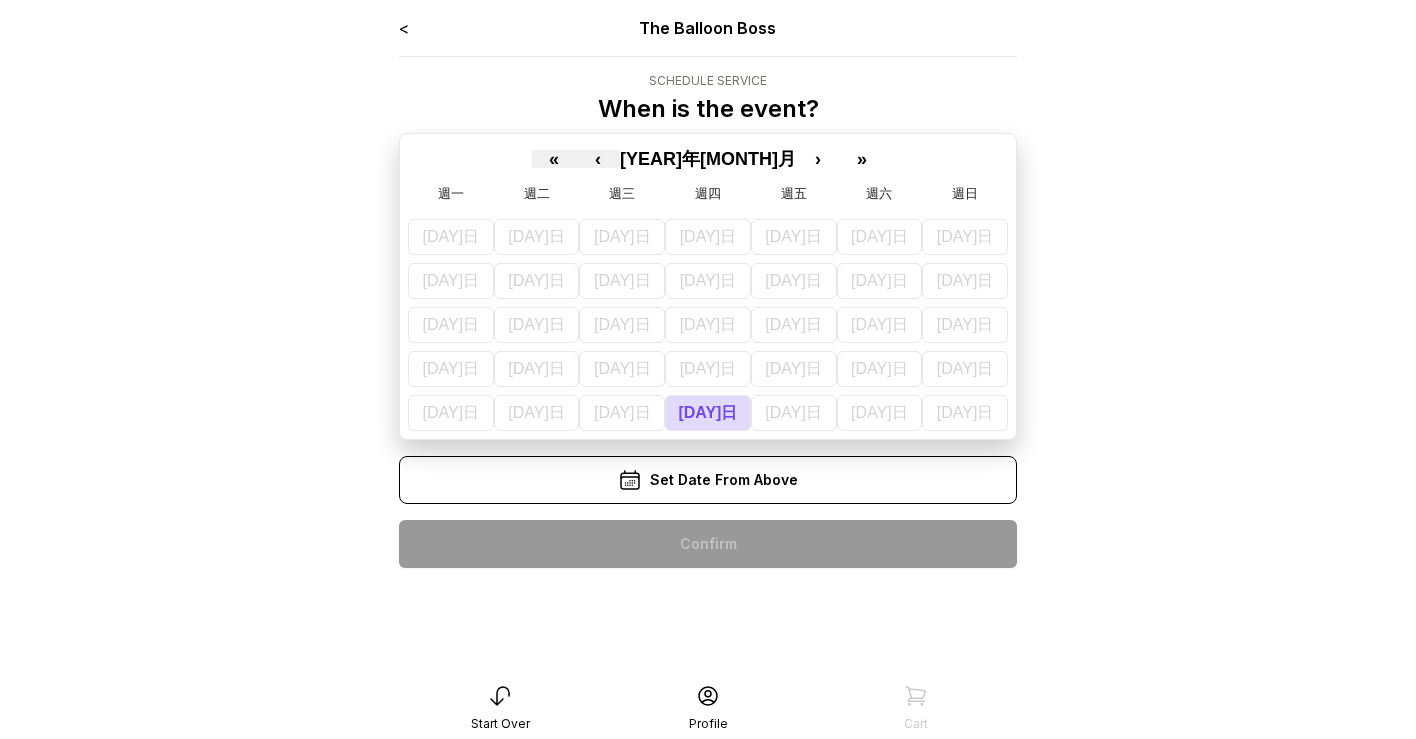scroll, scrollTop: 0, scrollLeft: 0, axis: both 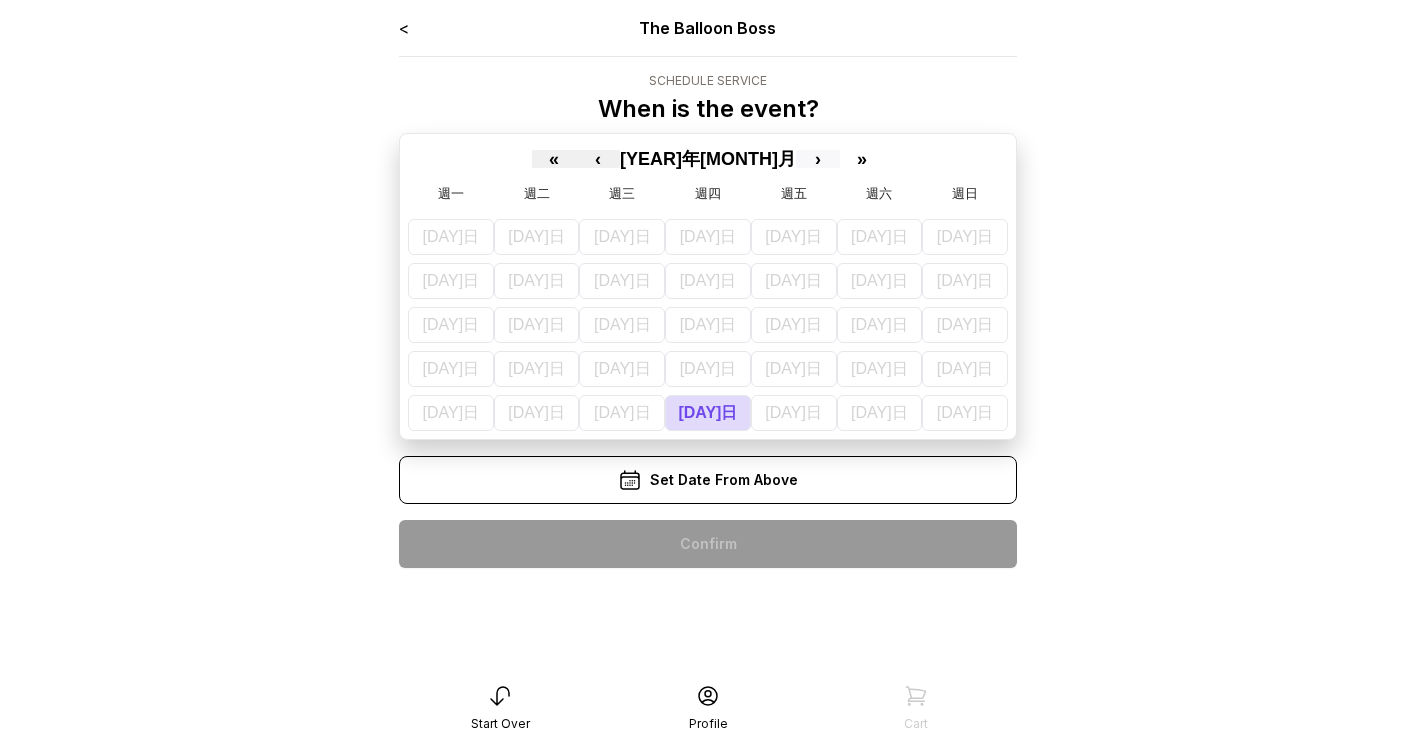 click on "›" at bounding box center [818, 159] 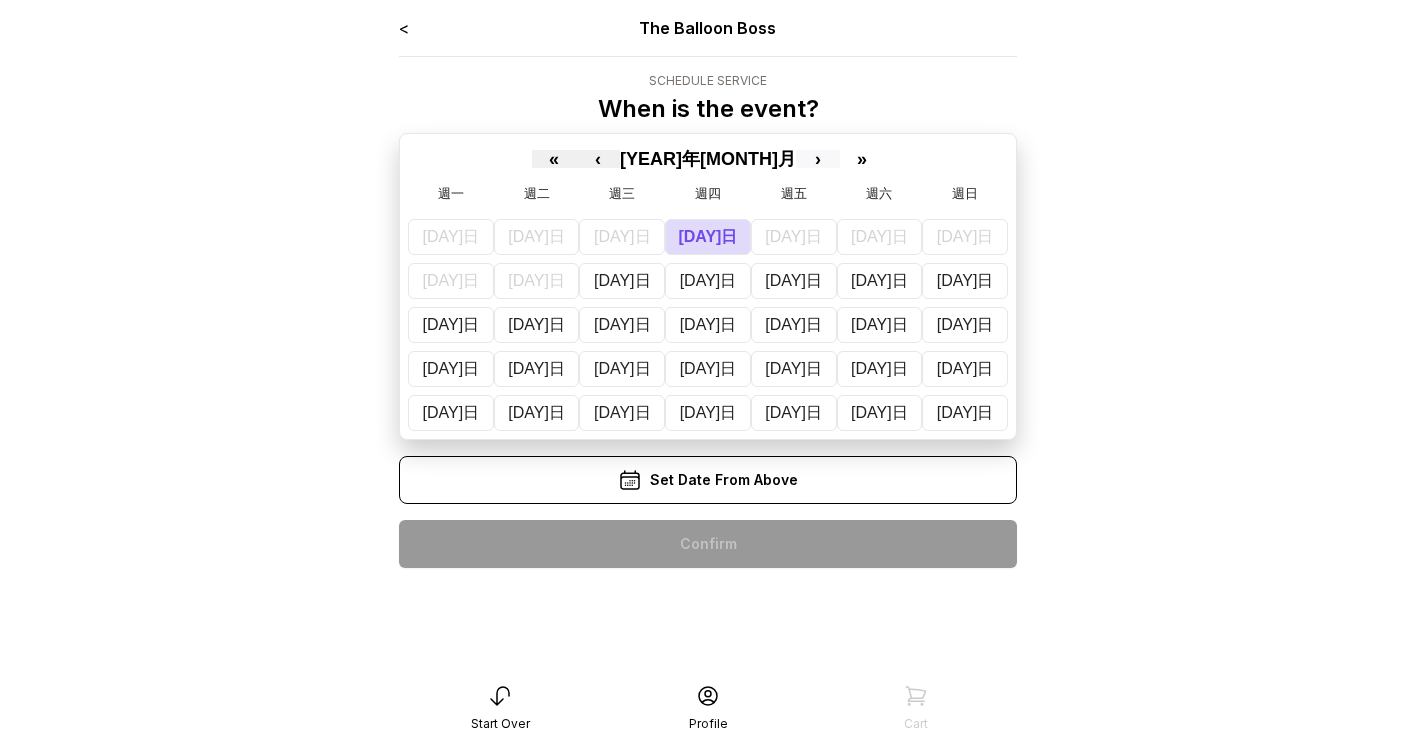 click on "›" at bounding box center [818, 159] 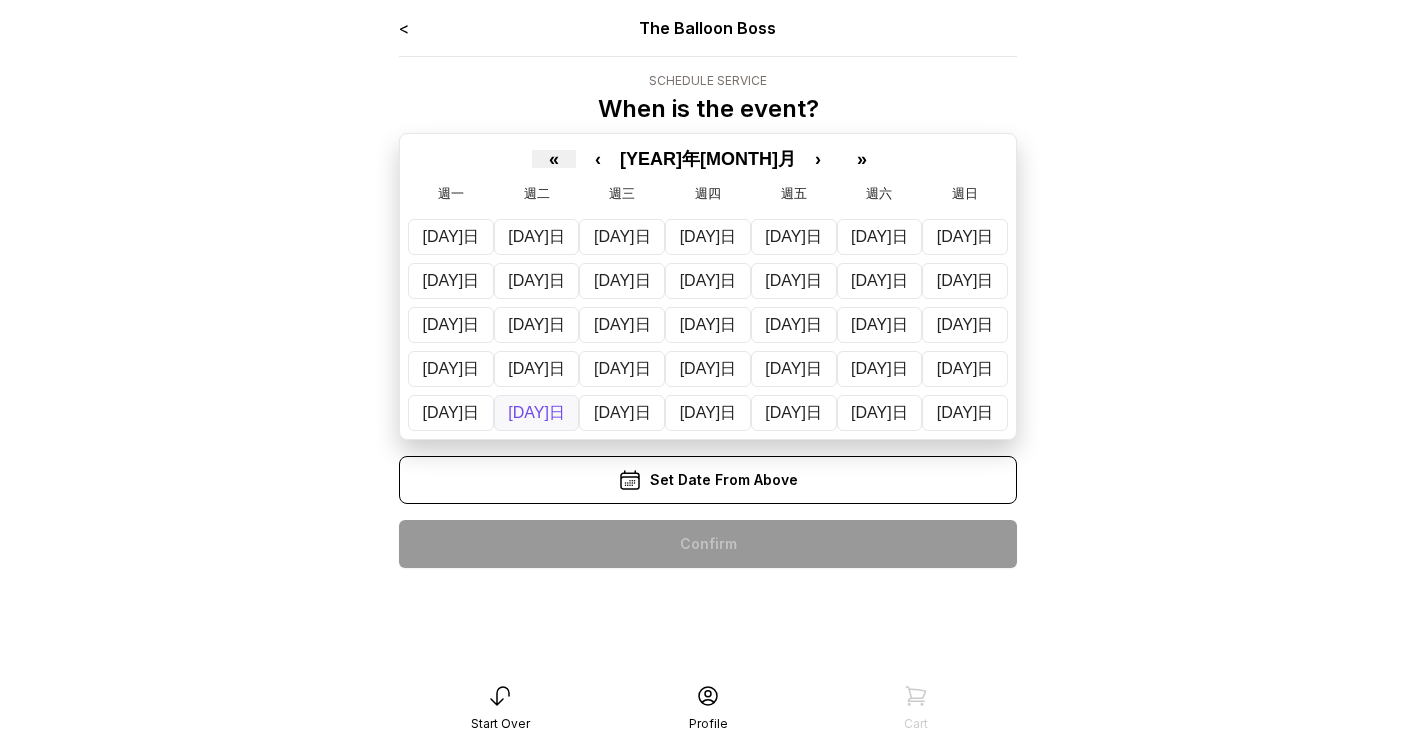 click on "[DAY]日" at bounding box center [537, 413] 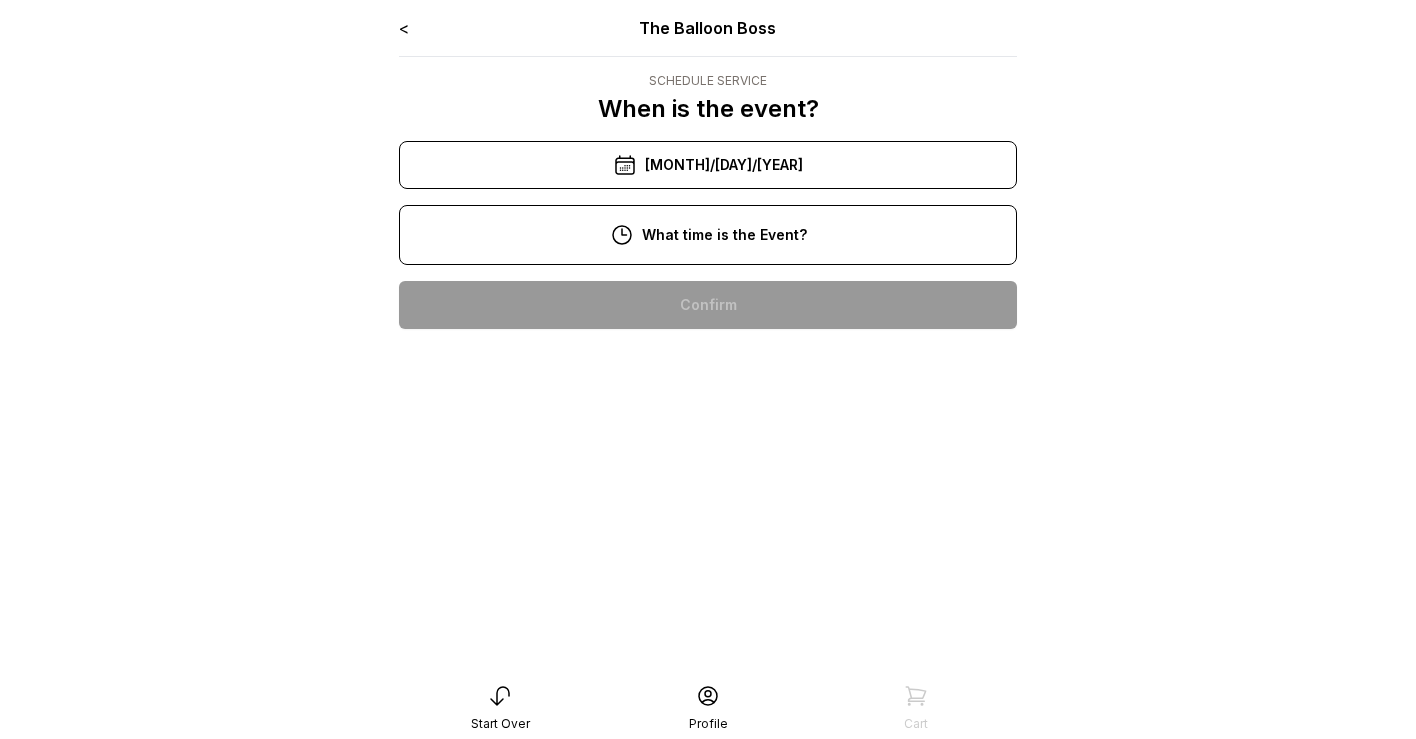 click on "11:00 am" at bounding box center (708, 369) 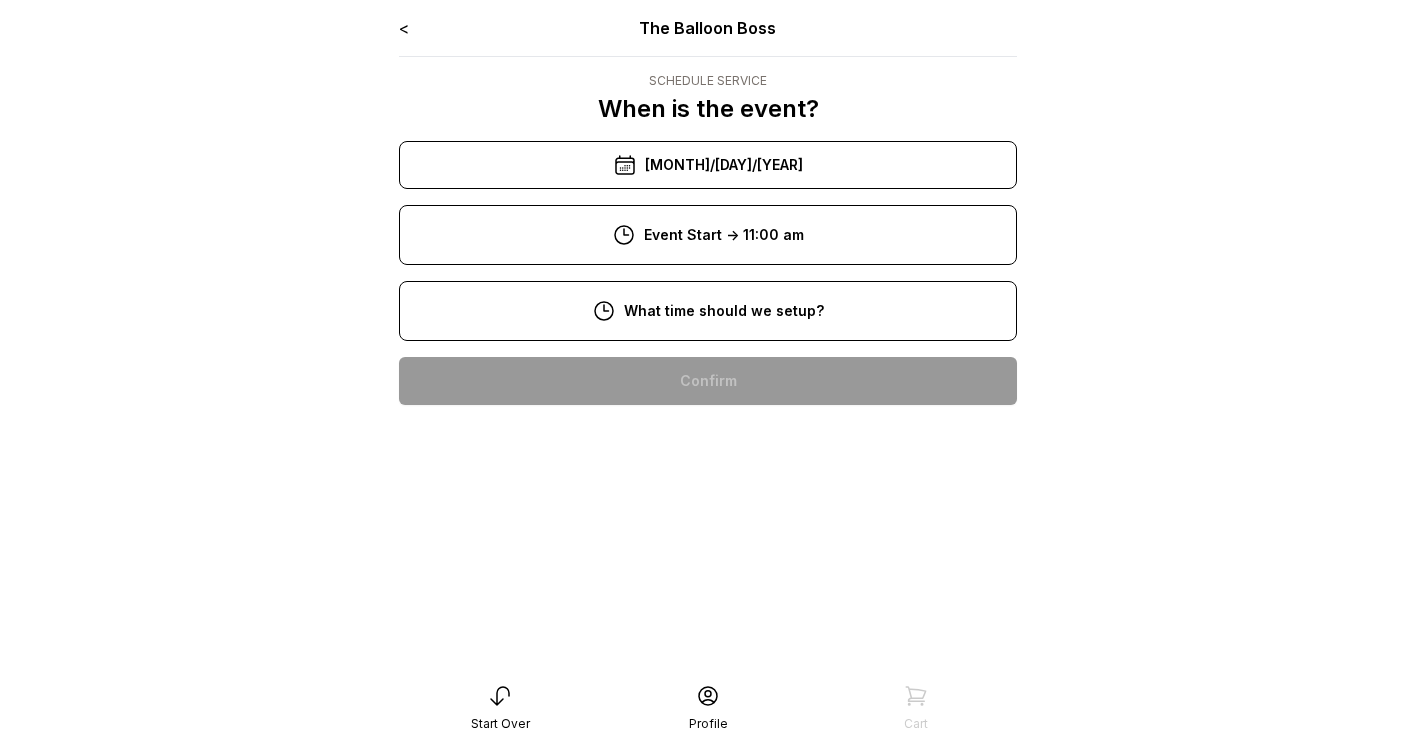 click on "8:00 am" at bounding box center [708, 381] 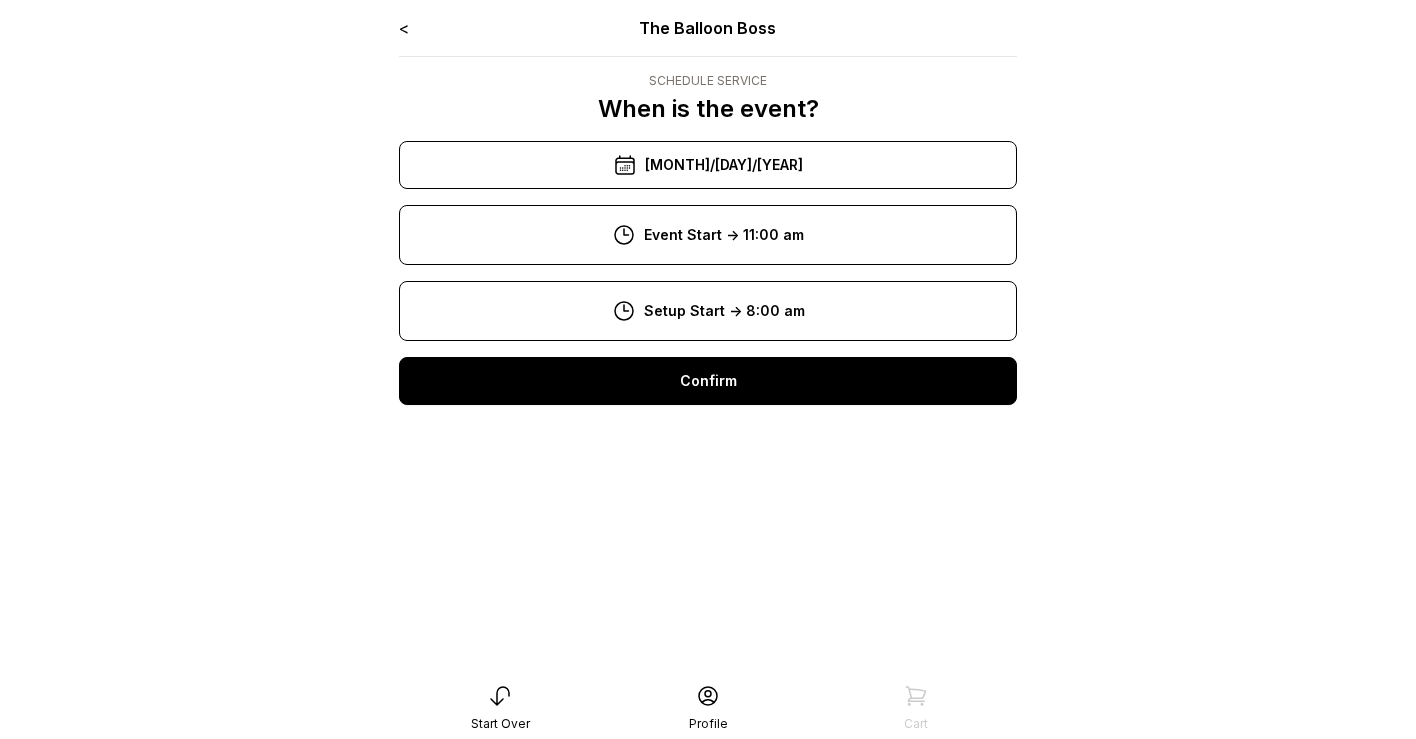 click on "Confirm" at bounding box center (708, 381) 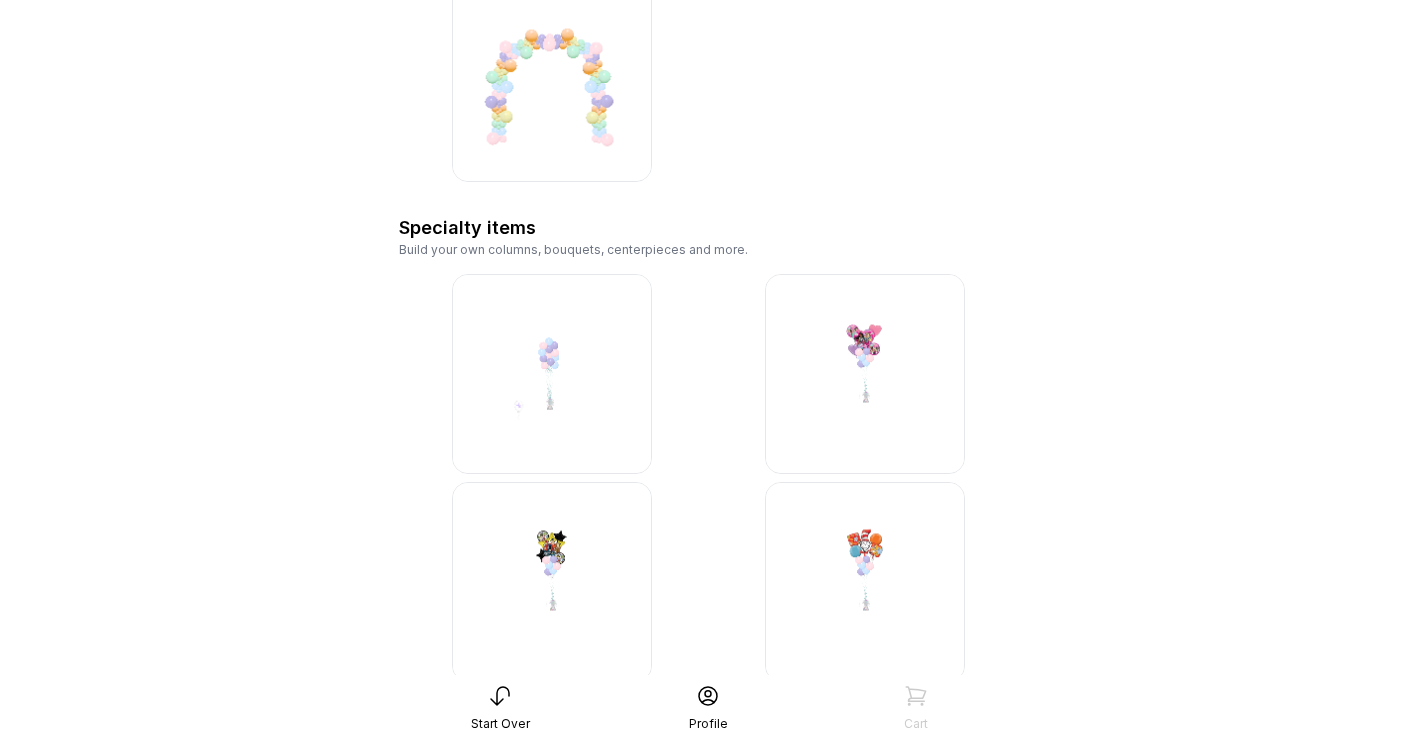 scroll, scrollTop: 3872, scrollLeft: 0, axis: vertical 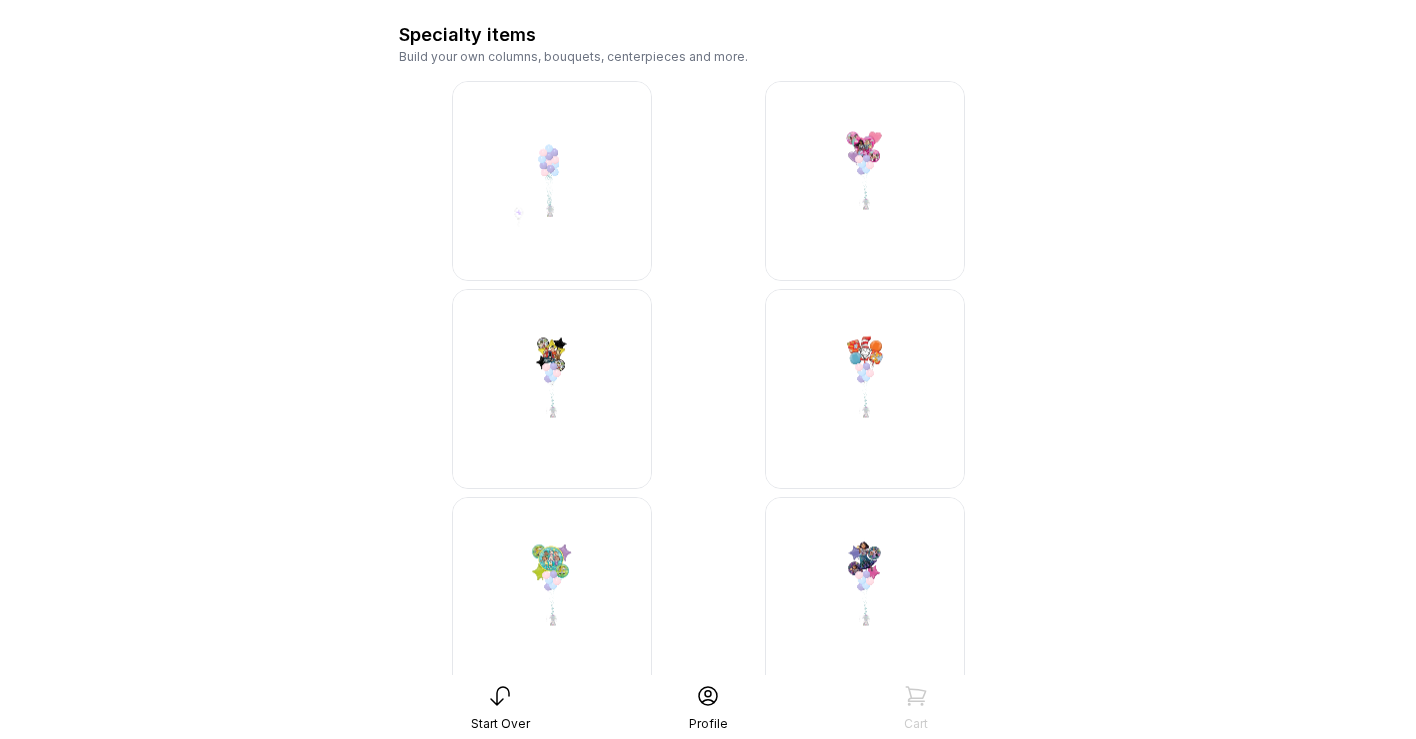click at bounding box center [552, 181] 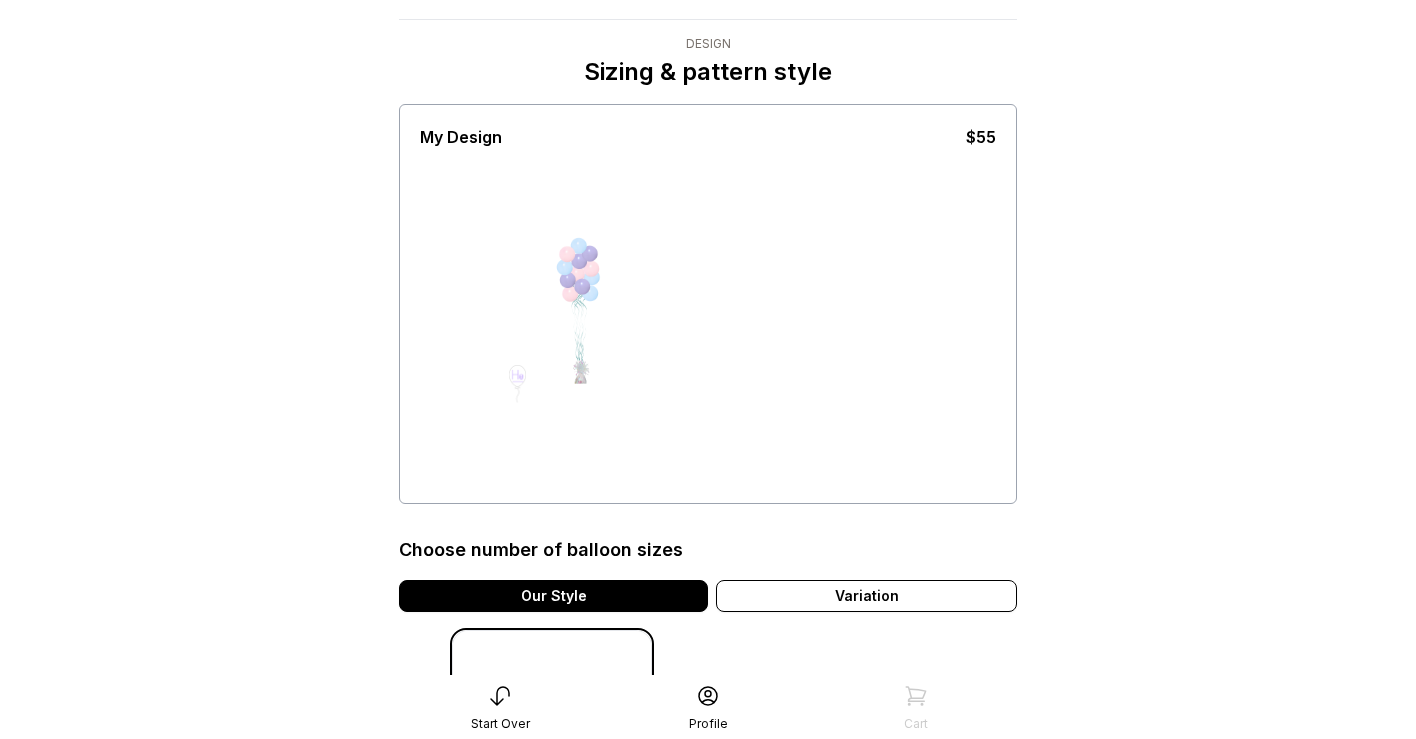 scroll, scrollTop: 121, scrollLeft: 0, axis: vertical 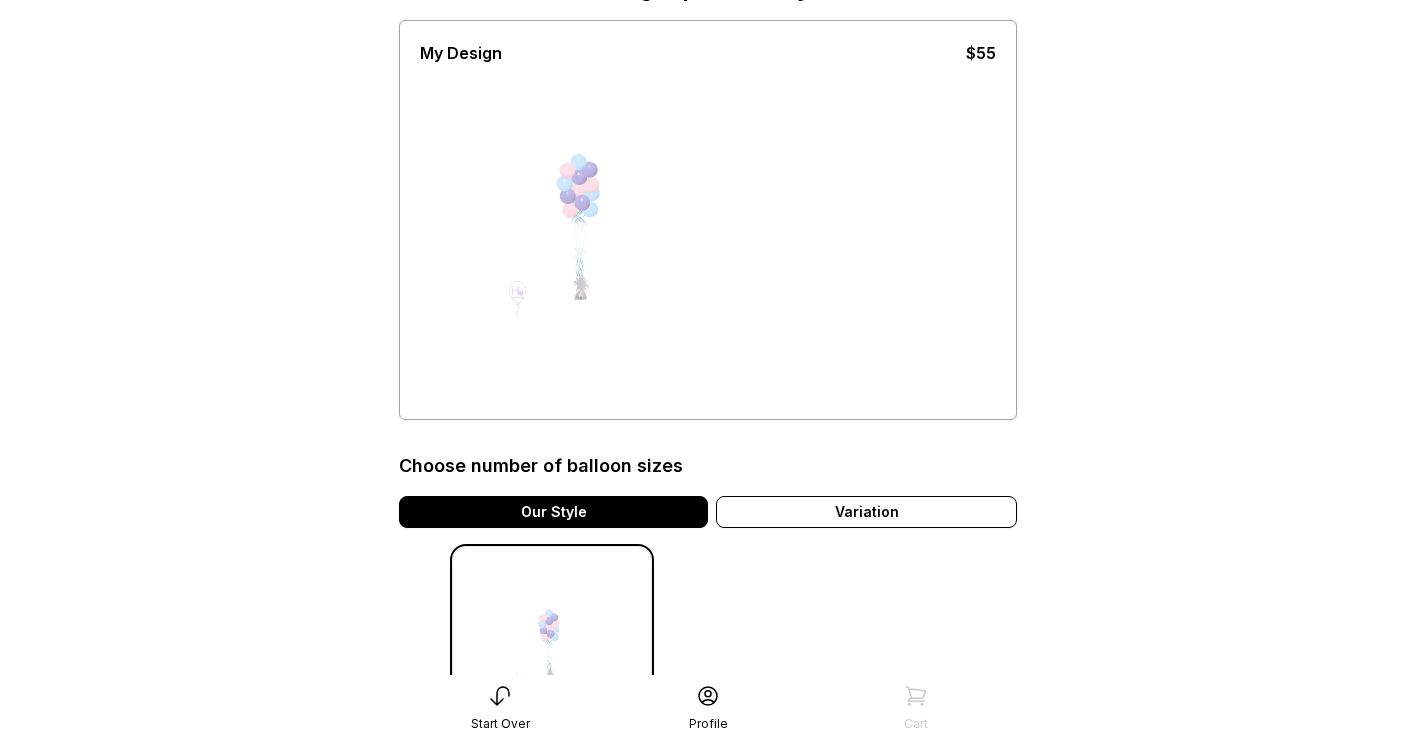 drag, startPoint x: 517, startPoint y: 291, endPoint x: 550, endPoint y: 291, distance: 33 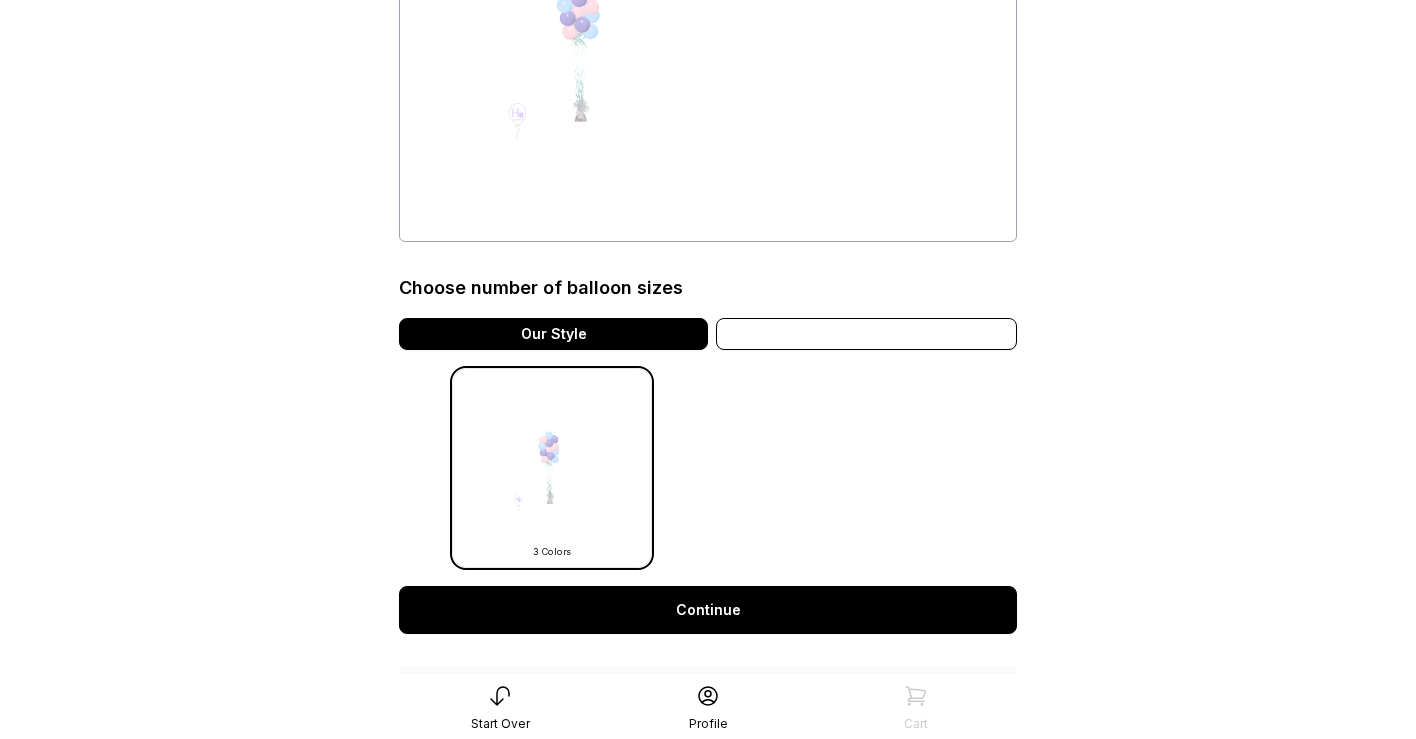 click on "Variation" at bounding box center (866, 334) 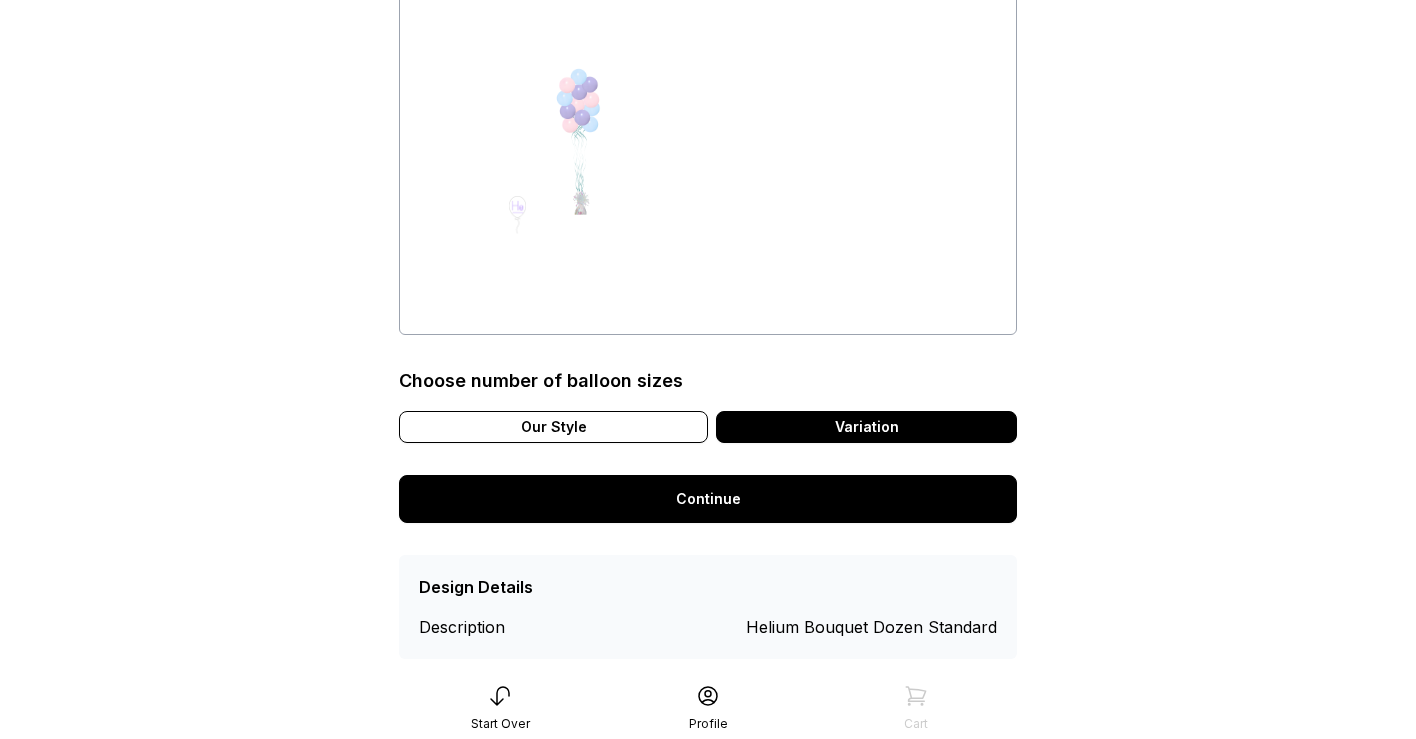 scroll, scrollTop: 135, scrollLeft: 0, axis: vertical 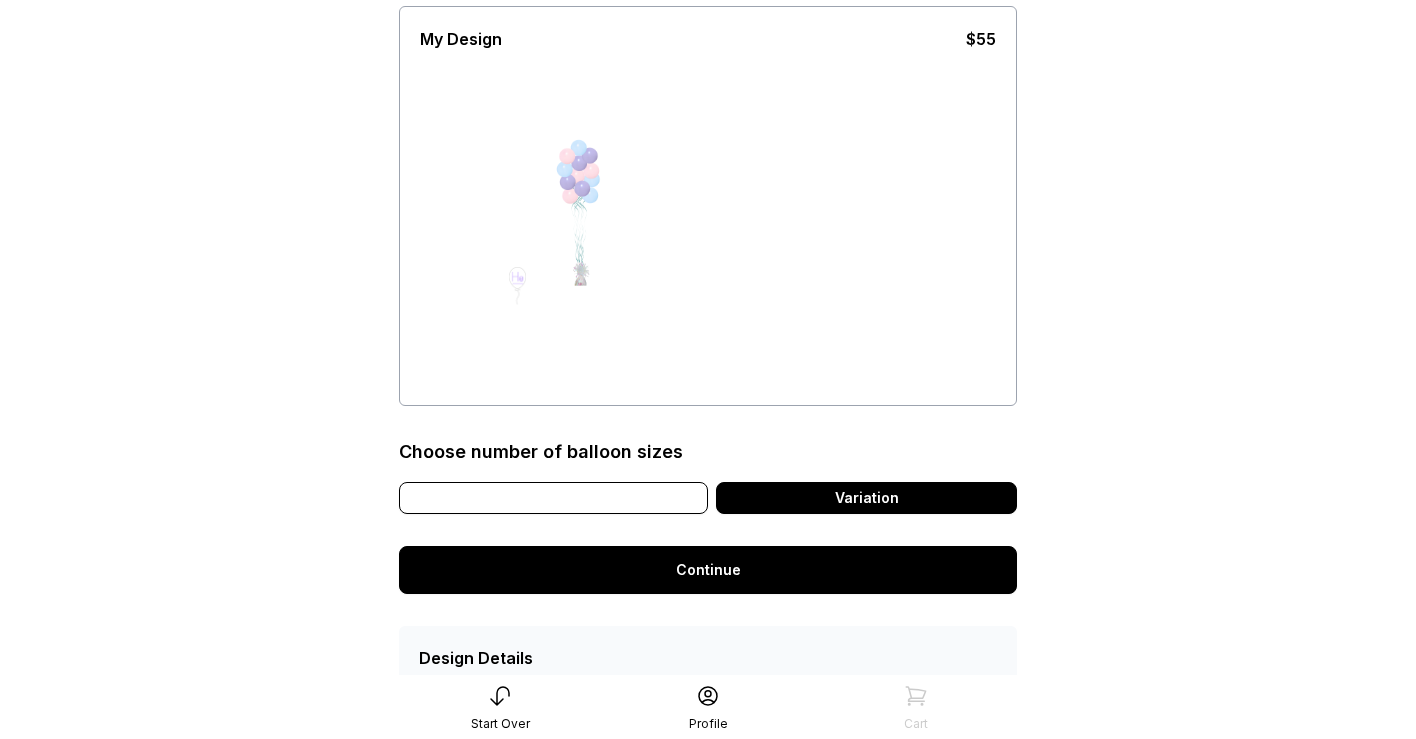 click on "Our Style" at bounding box center (553, 498) 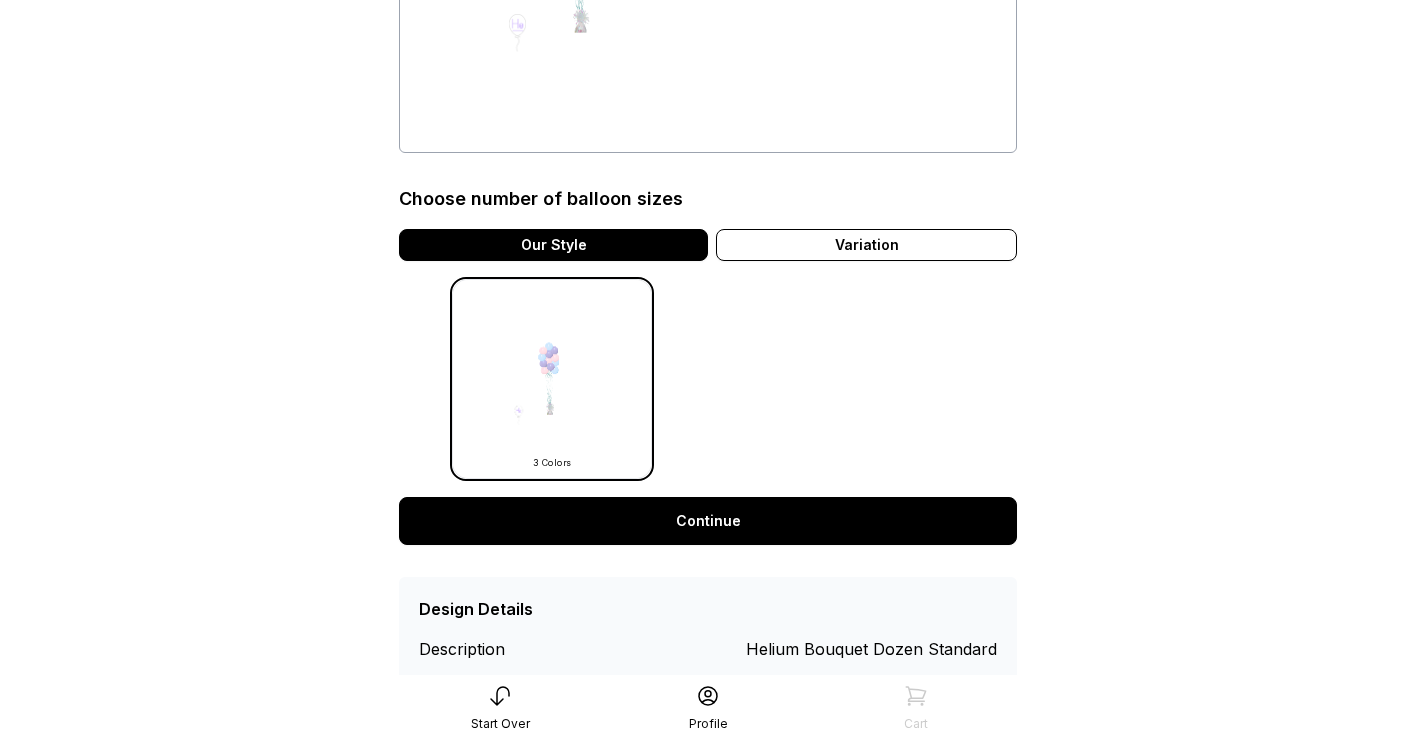 scroll, scrollTop: 424, scrollLeft: 0, axis: vertical 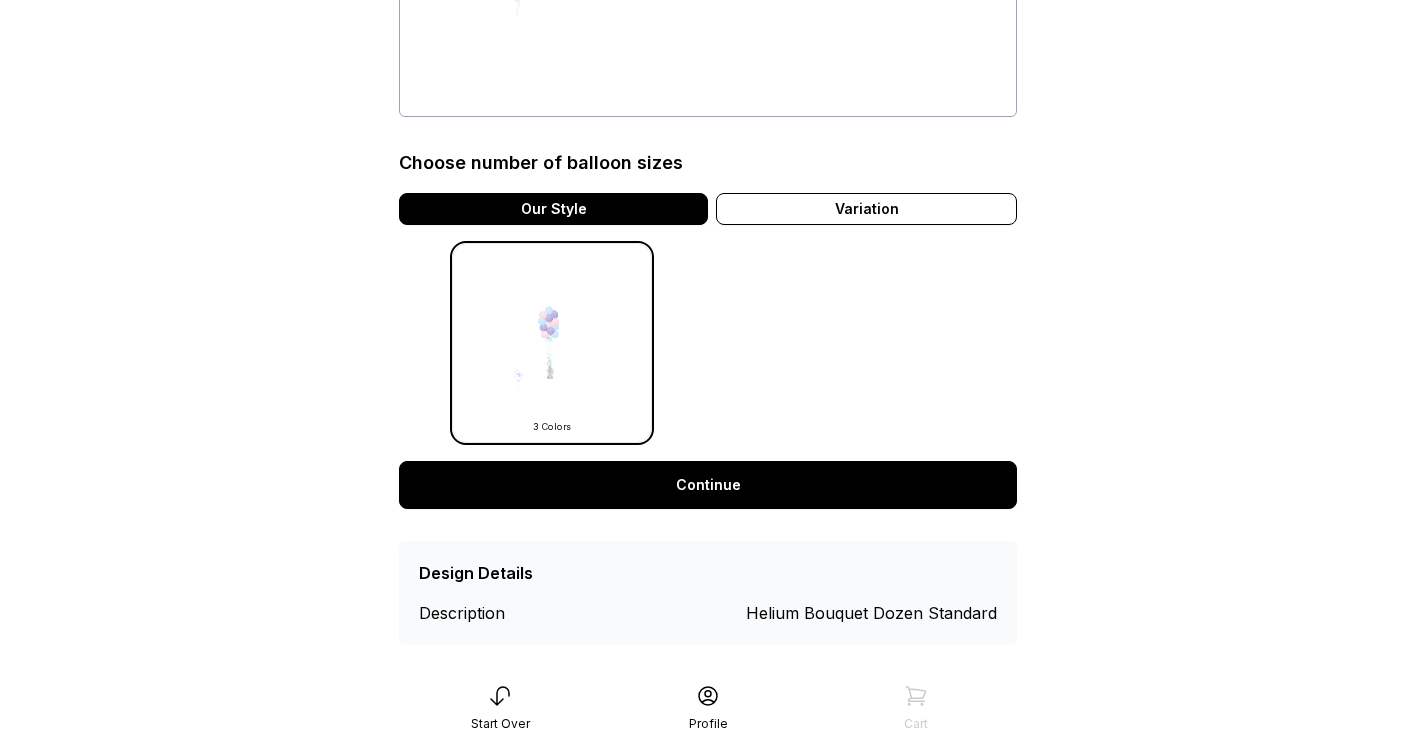 click at bounding box center (552, 343) 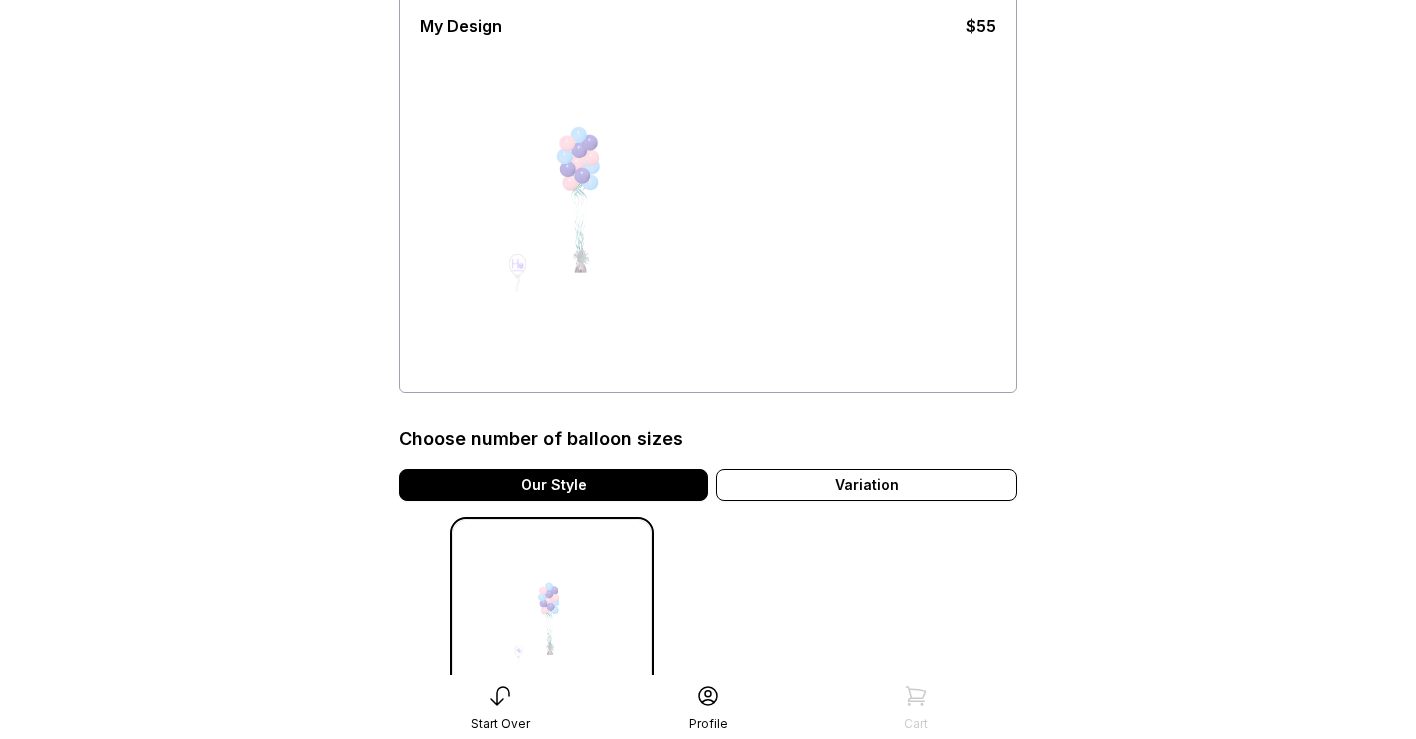 scroll, scrollTop: 112, scrollLeft: 0, axis: vertical 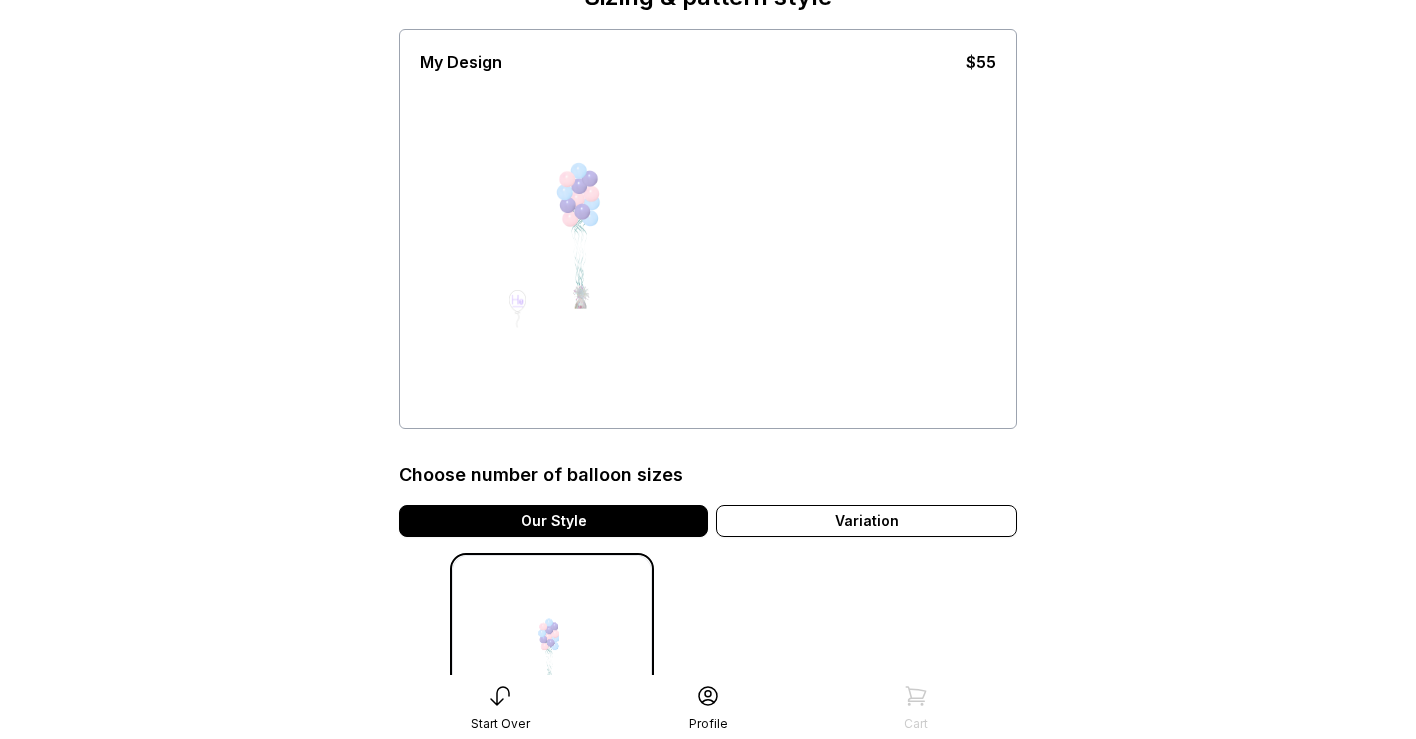 click at bounding box center (585, 249) 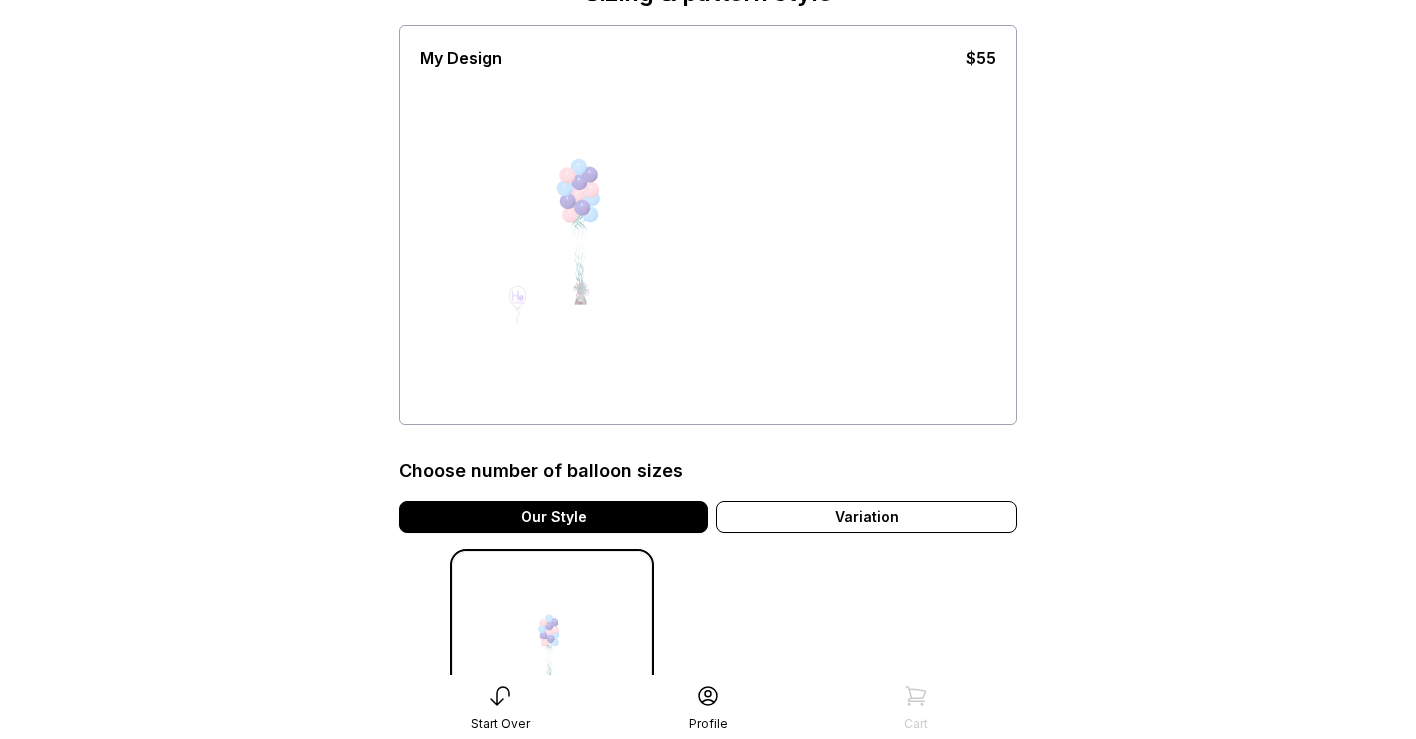 scroll, scrollTop: 249, scrollLeft: 0, axis: vertical 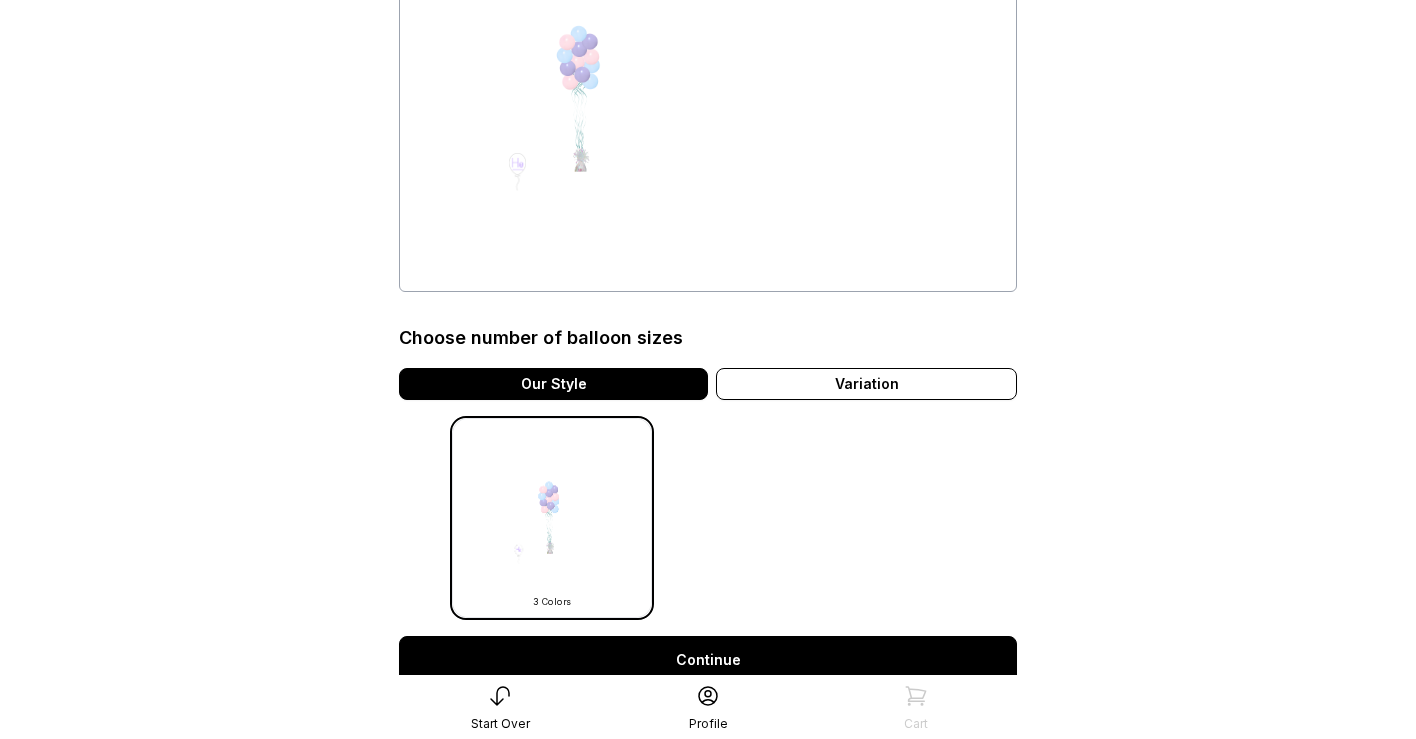 drag, startPoint x: 512, startPoint y: 162, endPoint x: 546, endPoint y: 166, distance: 34.234486 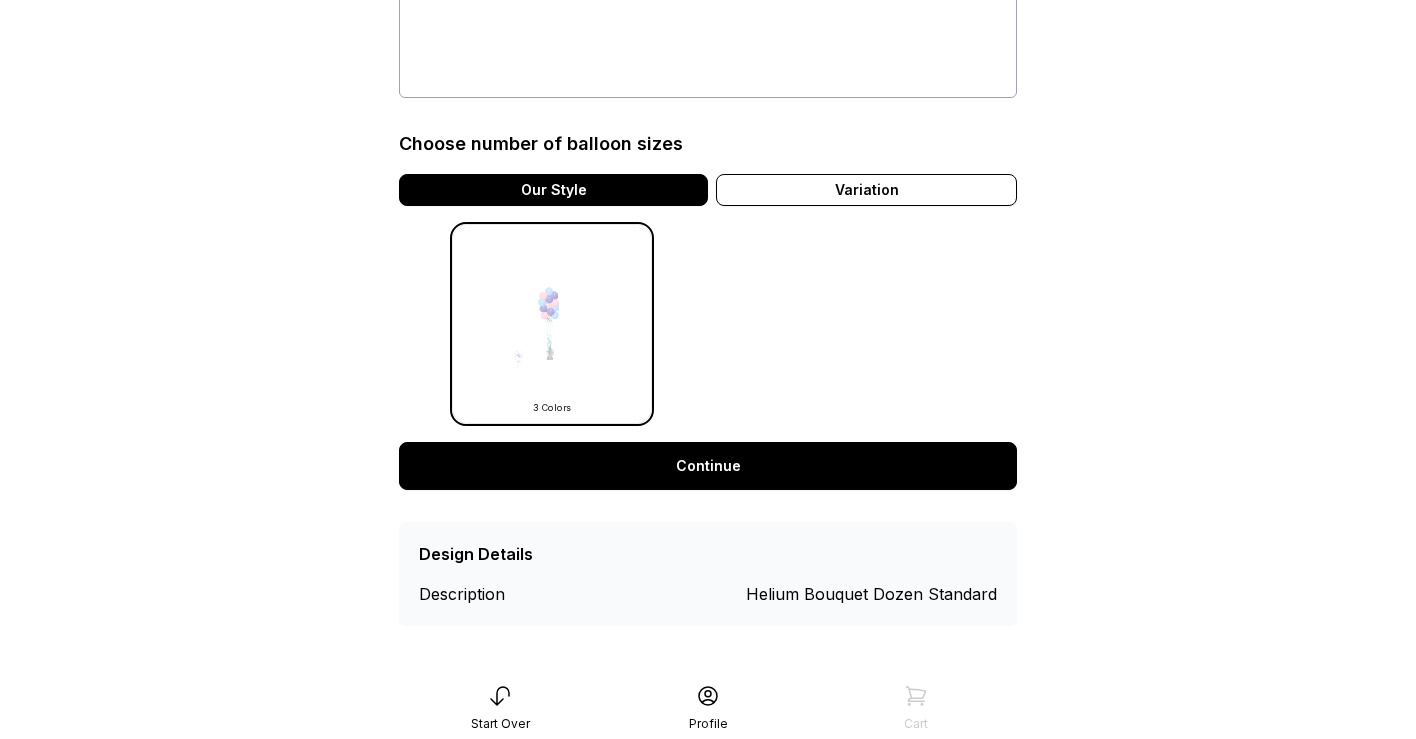 scroll, scrollTop: 446, scrollLeft: 0, axis: vertical 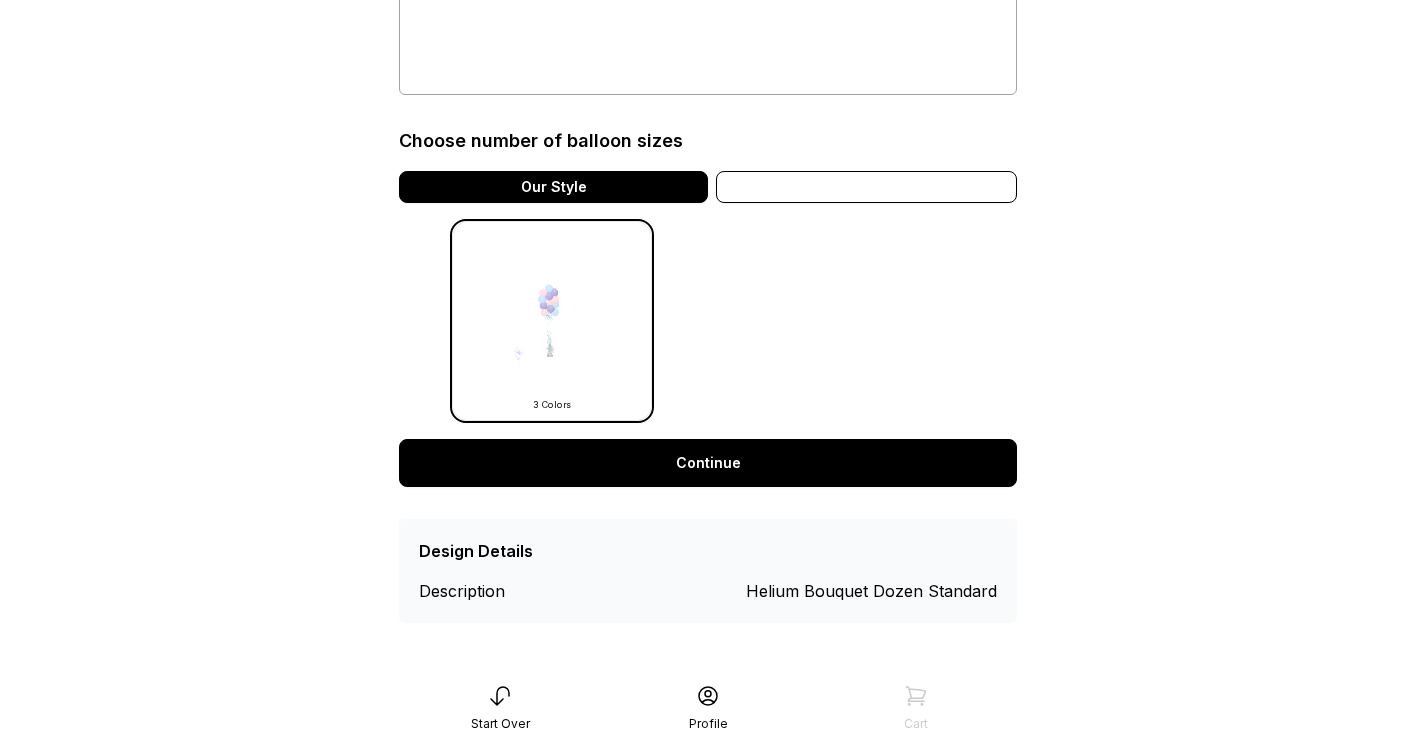 click on "Variation" at bounding box center (866, 187) 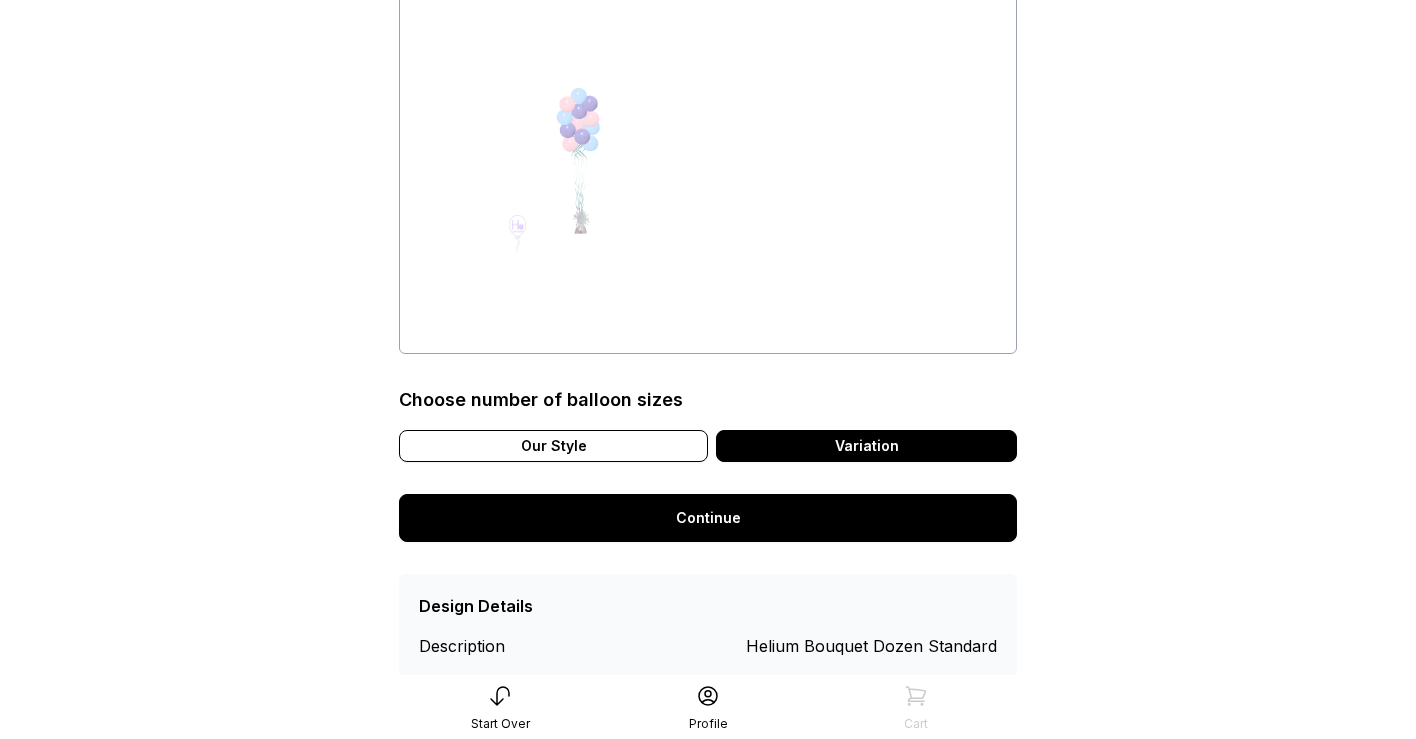 scroll, scrollTop: 74, scrollLeft: 0, axis: vertical 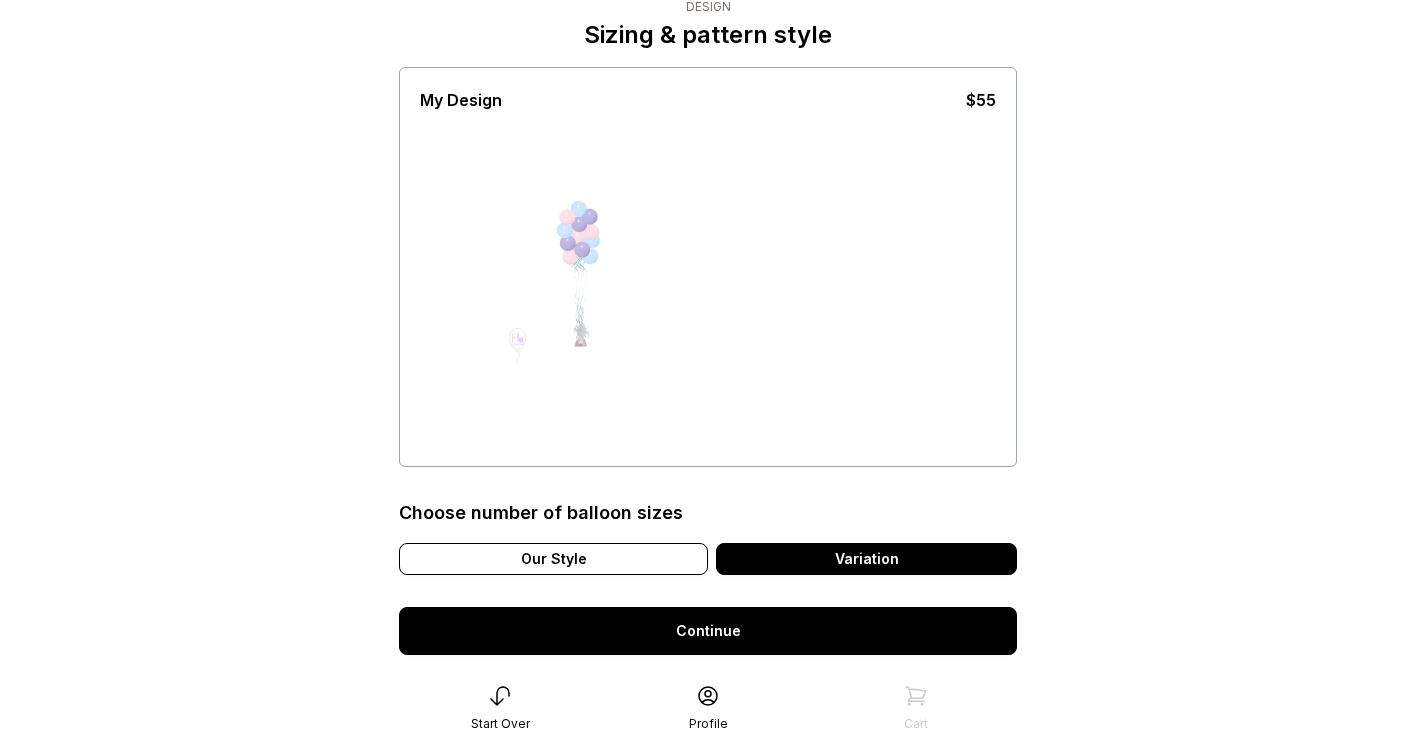 drag, startPoint x: 574, startPoint y: 222, endPoint x: 615, endPoint y: 233, distance: 42.44997 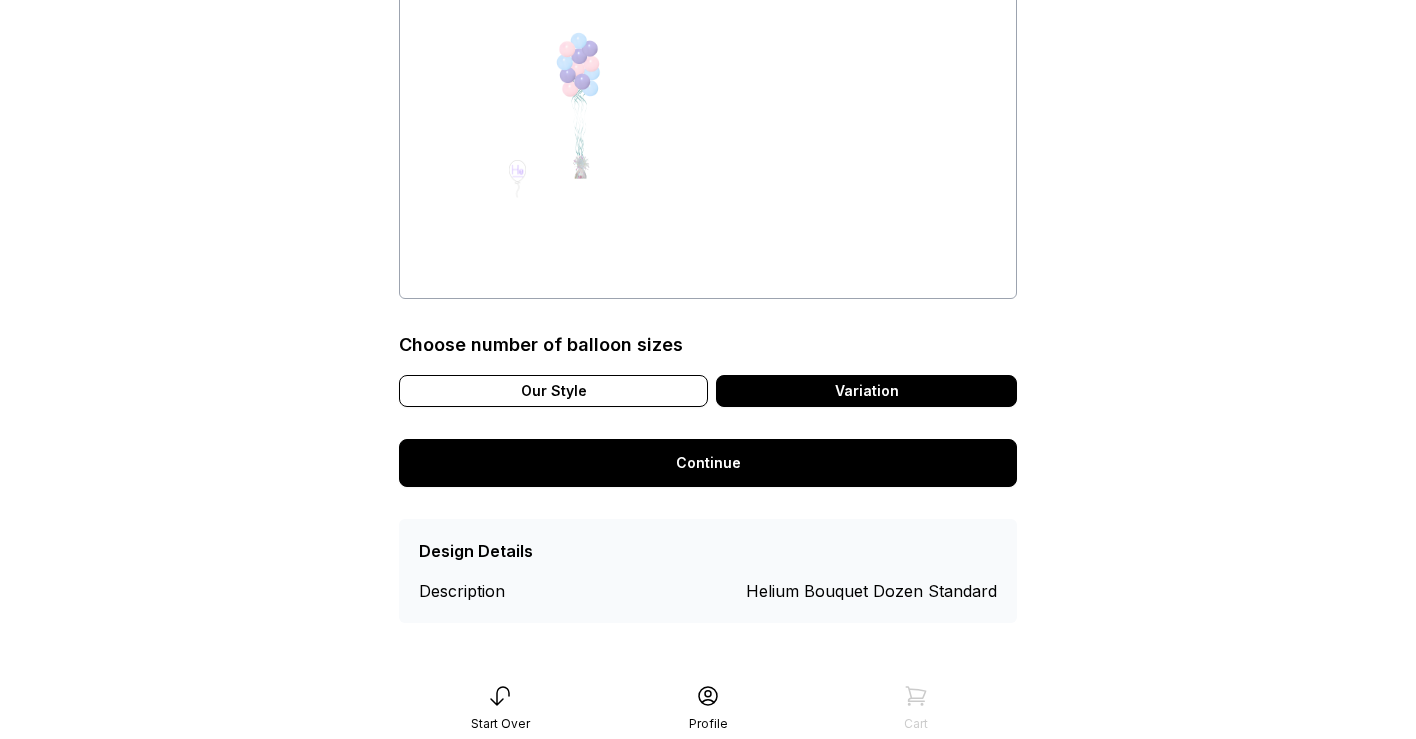 click on "Variation" at bounding box center [866, 391] 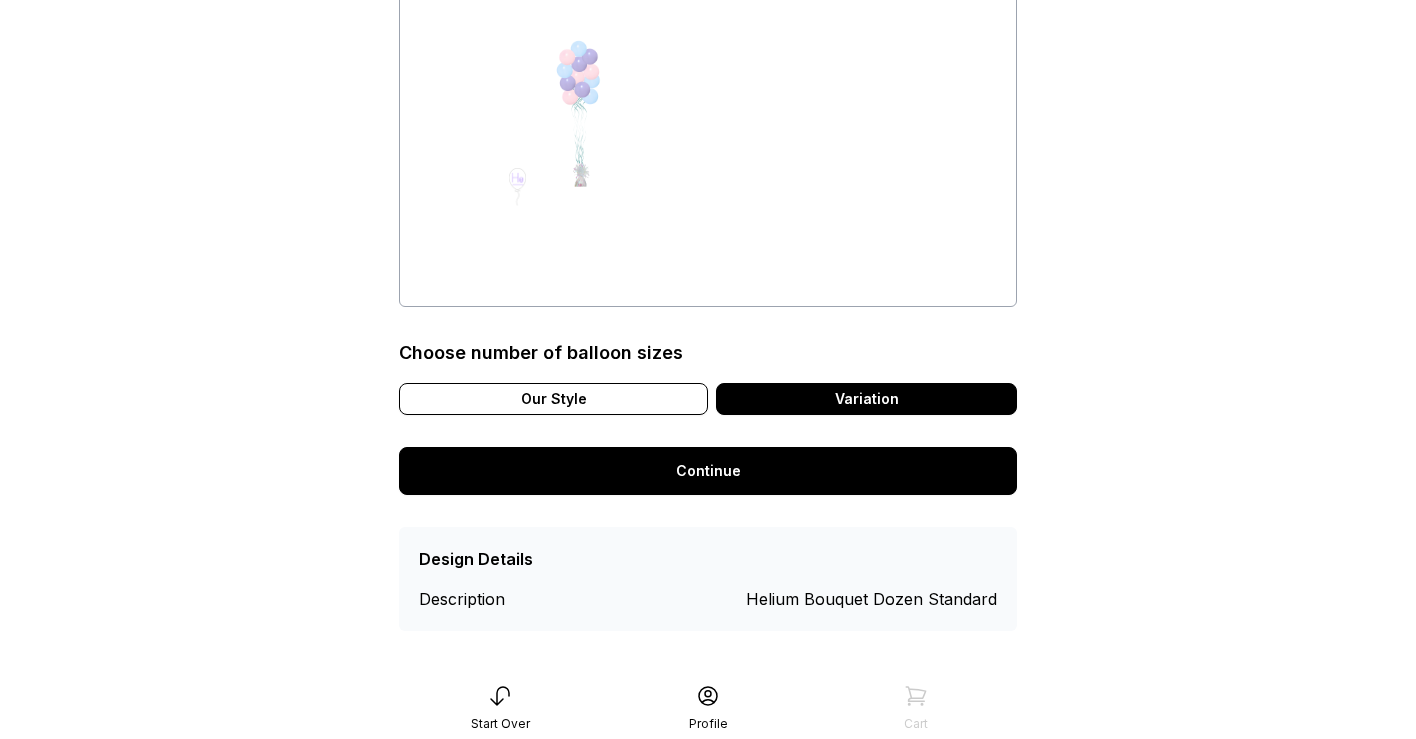 scroll, scrollTop: 242, scrollLeft: 0, axis: vertical 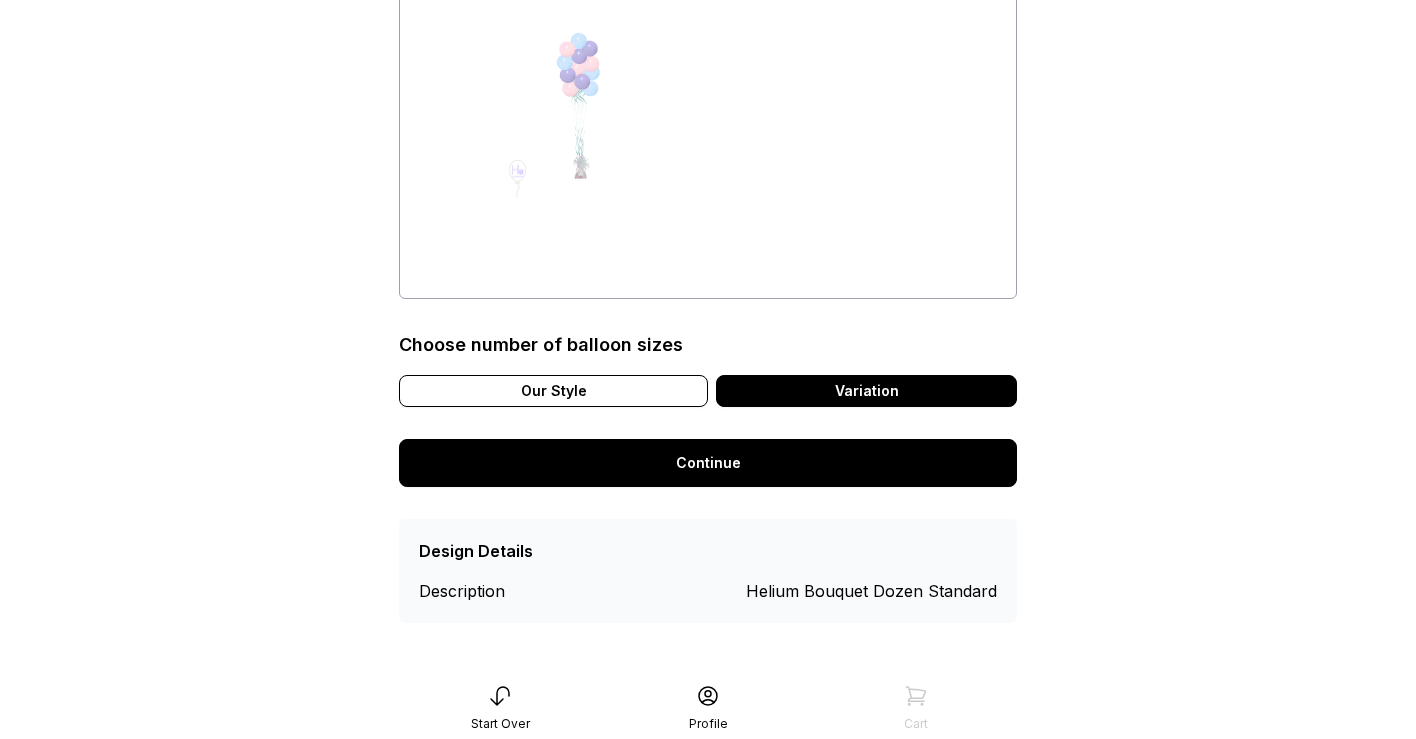 click on "Continue" at bounding box center [708, 463] 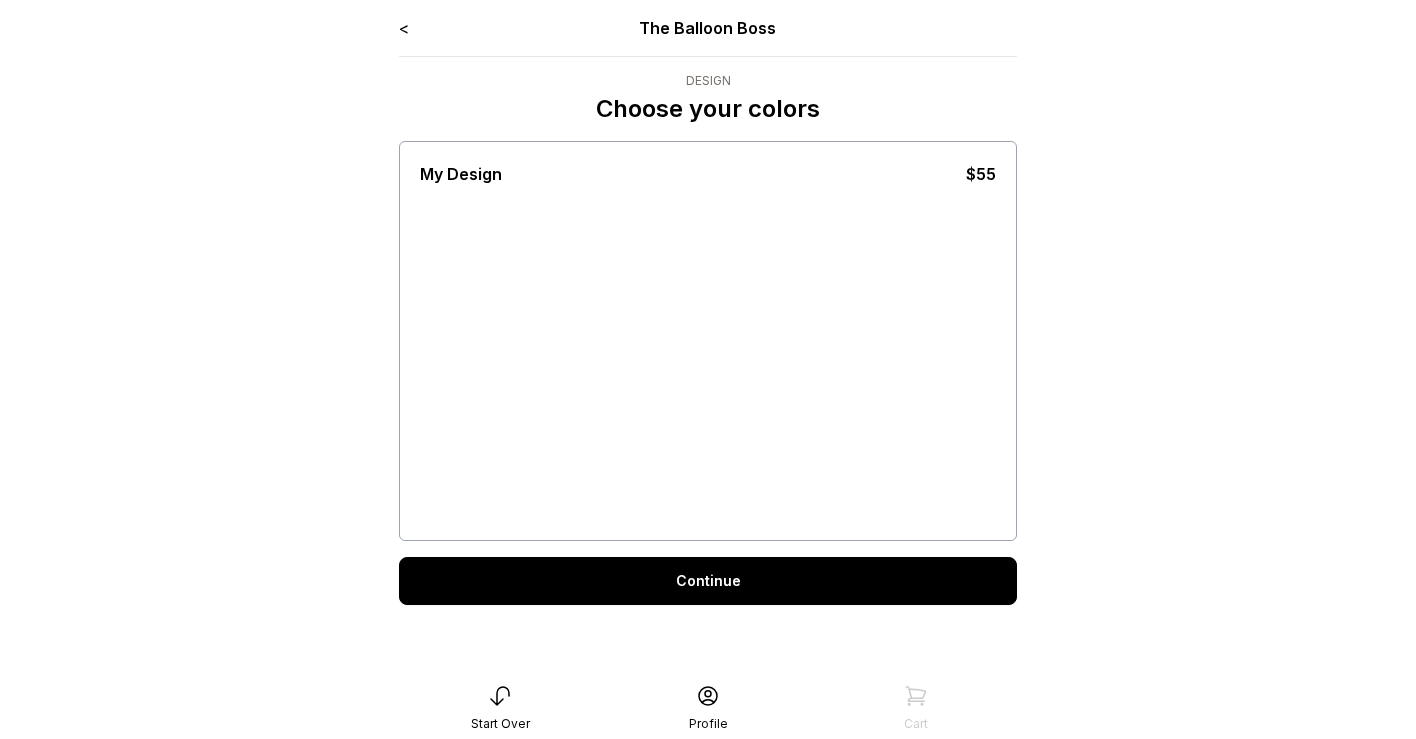 click on "My Design $55" at bounding box center [708, 341] 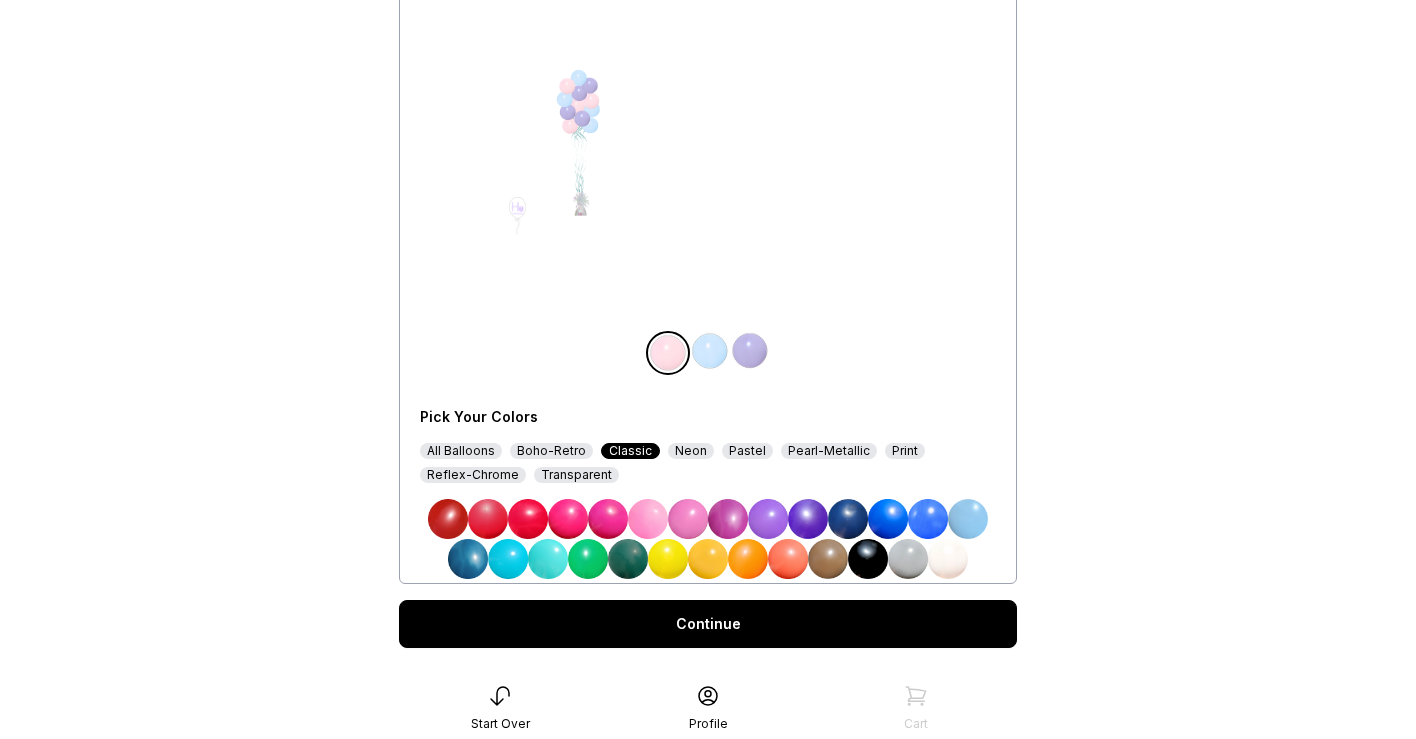 scroll, scrollTop: 246, scrollLeft: 0, axis: vertical 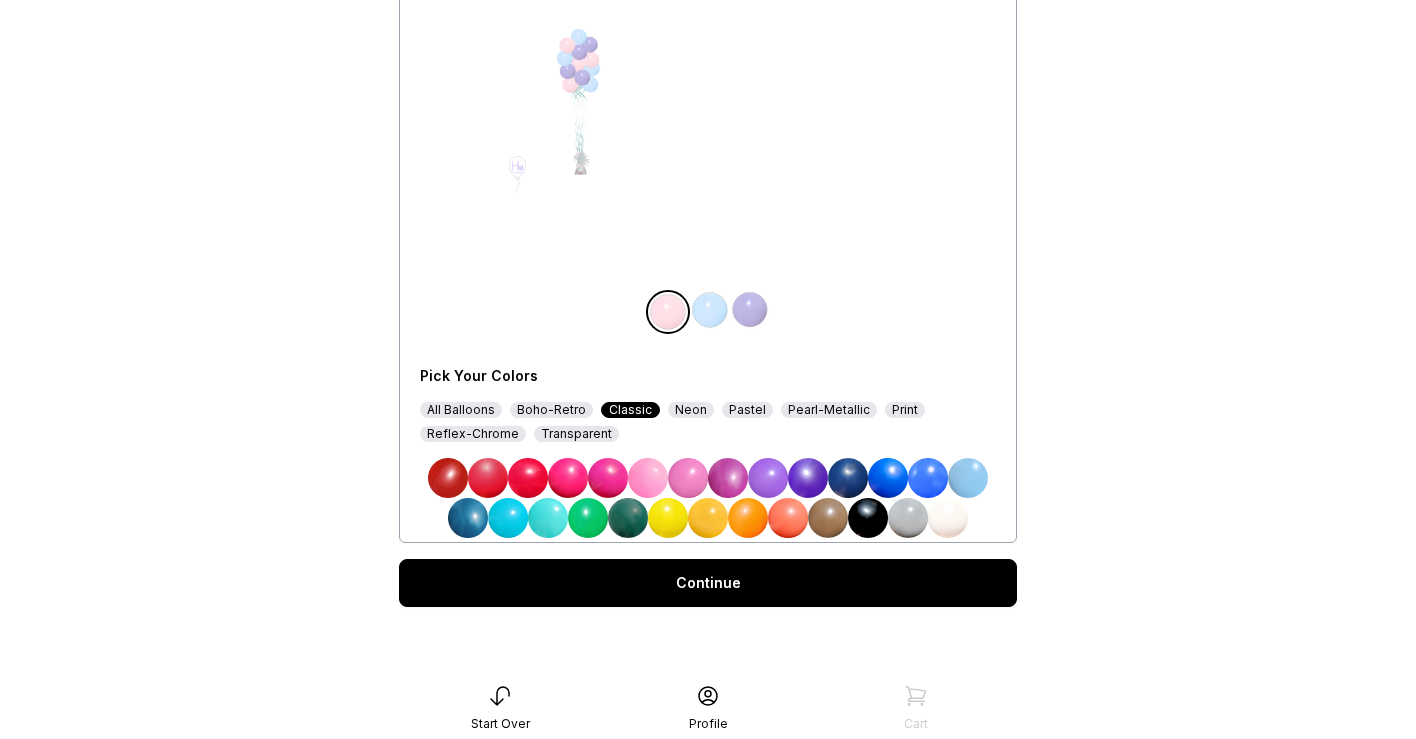 click on "Neon" at bounding box center [691, 410] 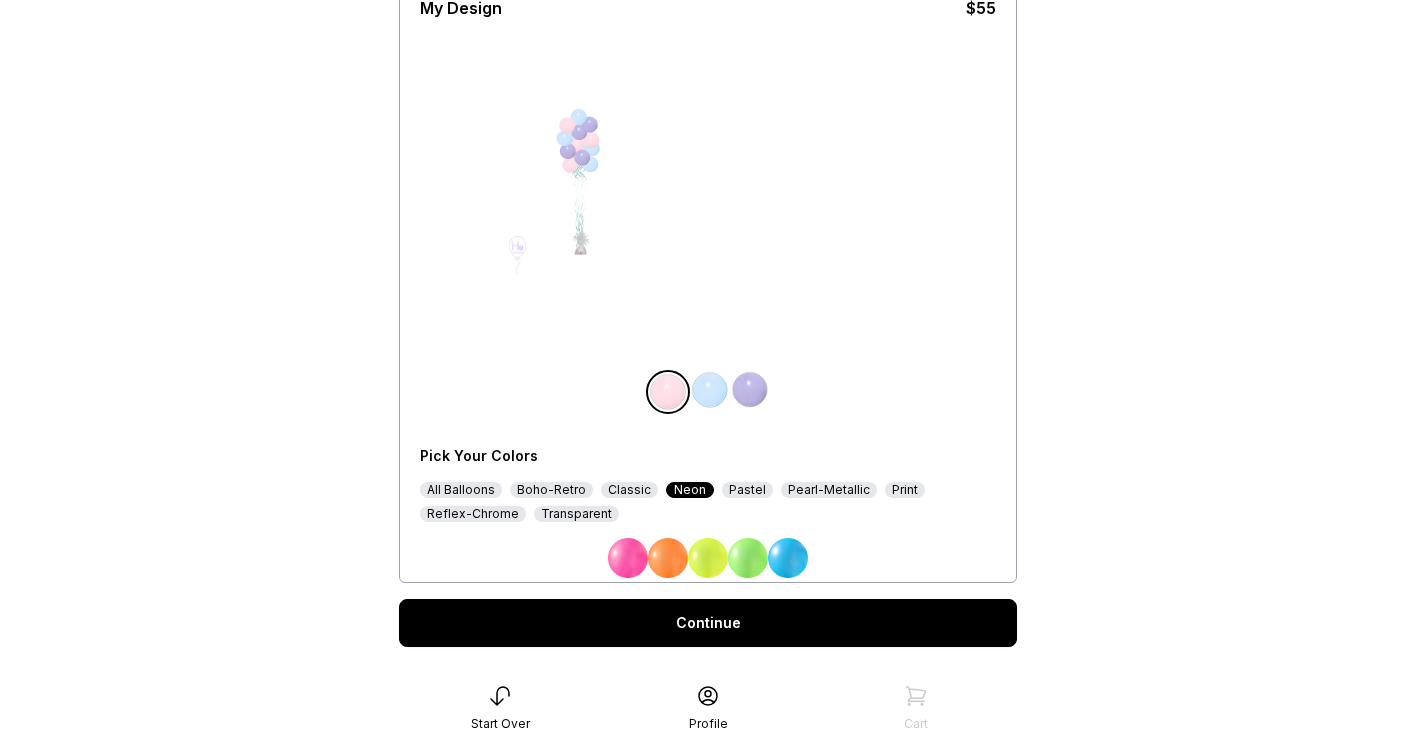 click on "Pastel" at bounding box center (747, 490) 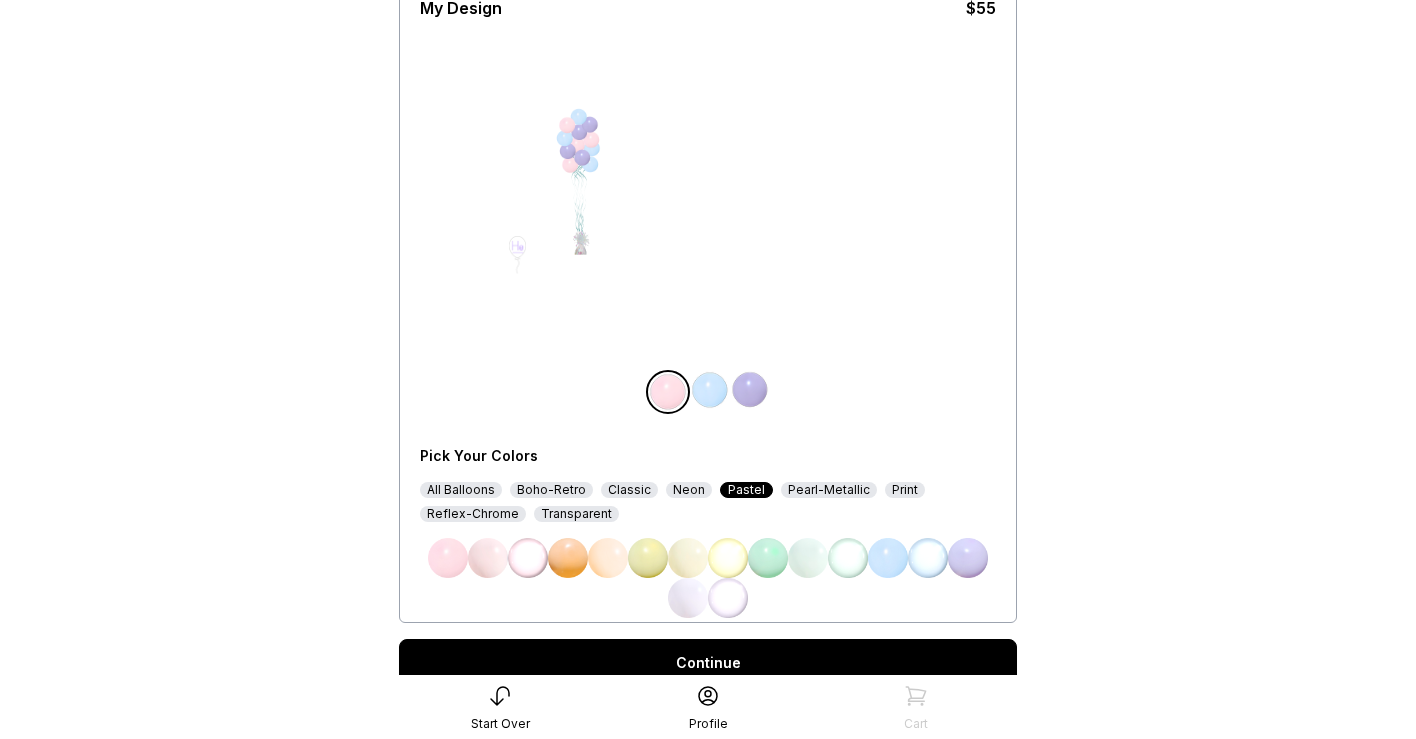 click on "Pearl-Metallic" at bounding box center [829, 490] 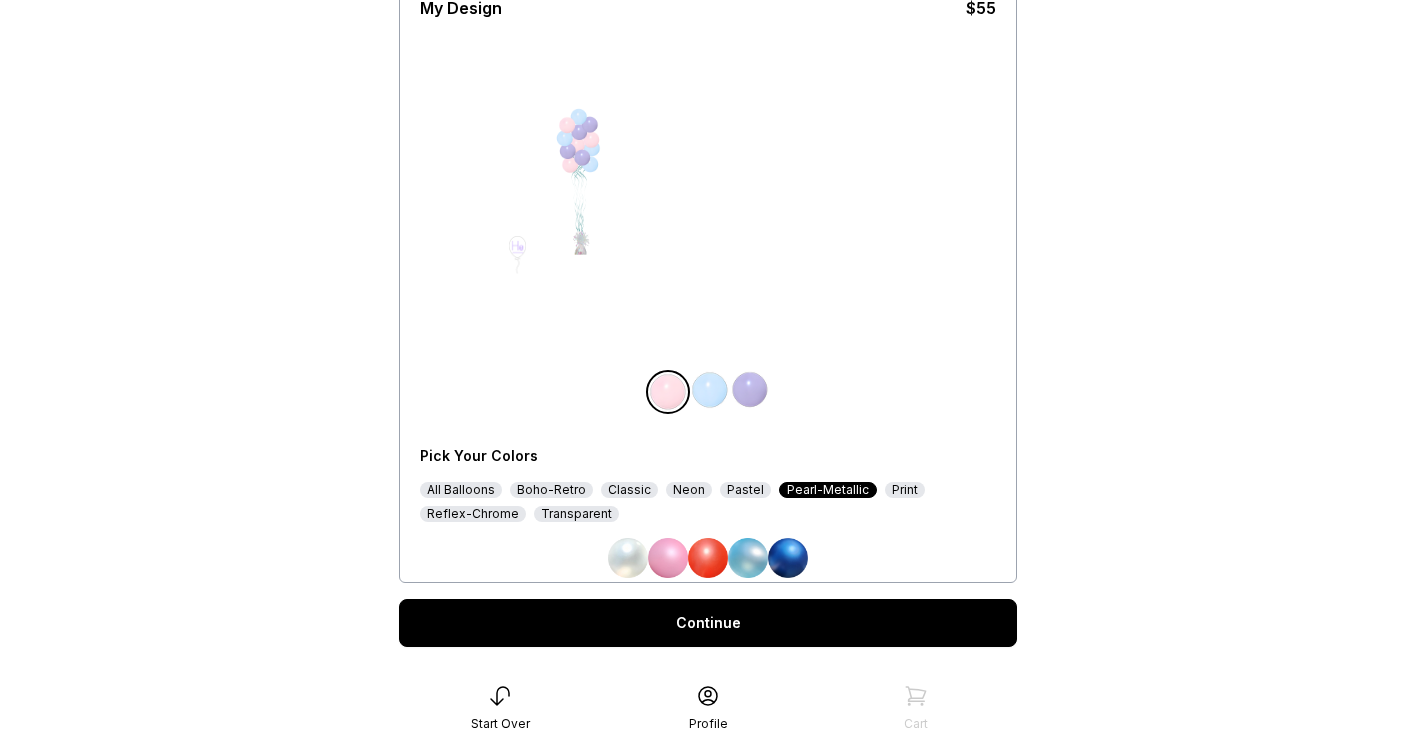 click on "Print" at bounding box center (905, 490) 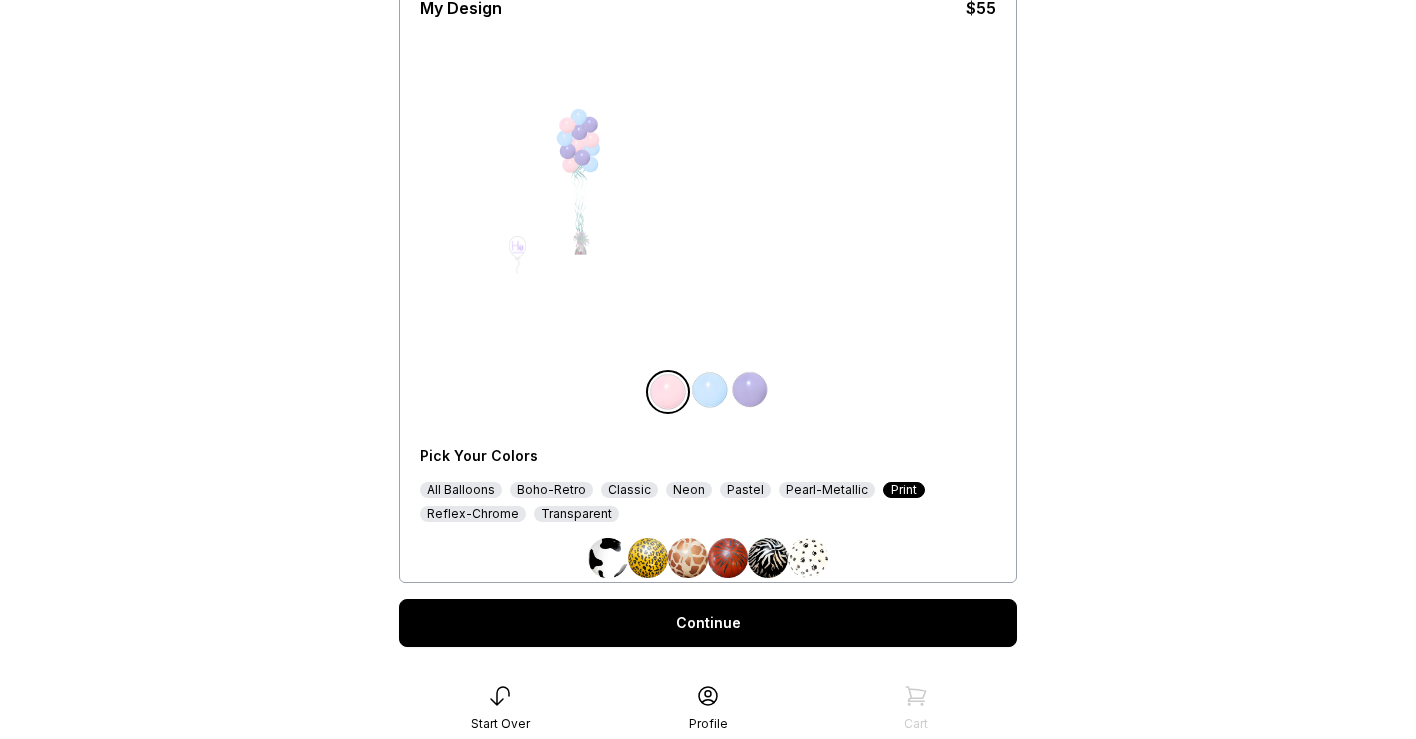 click on "Boho-Retro" at bounding box center [551, 490] 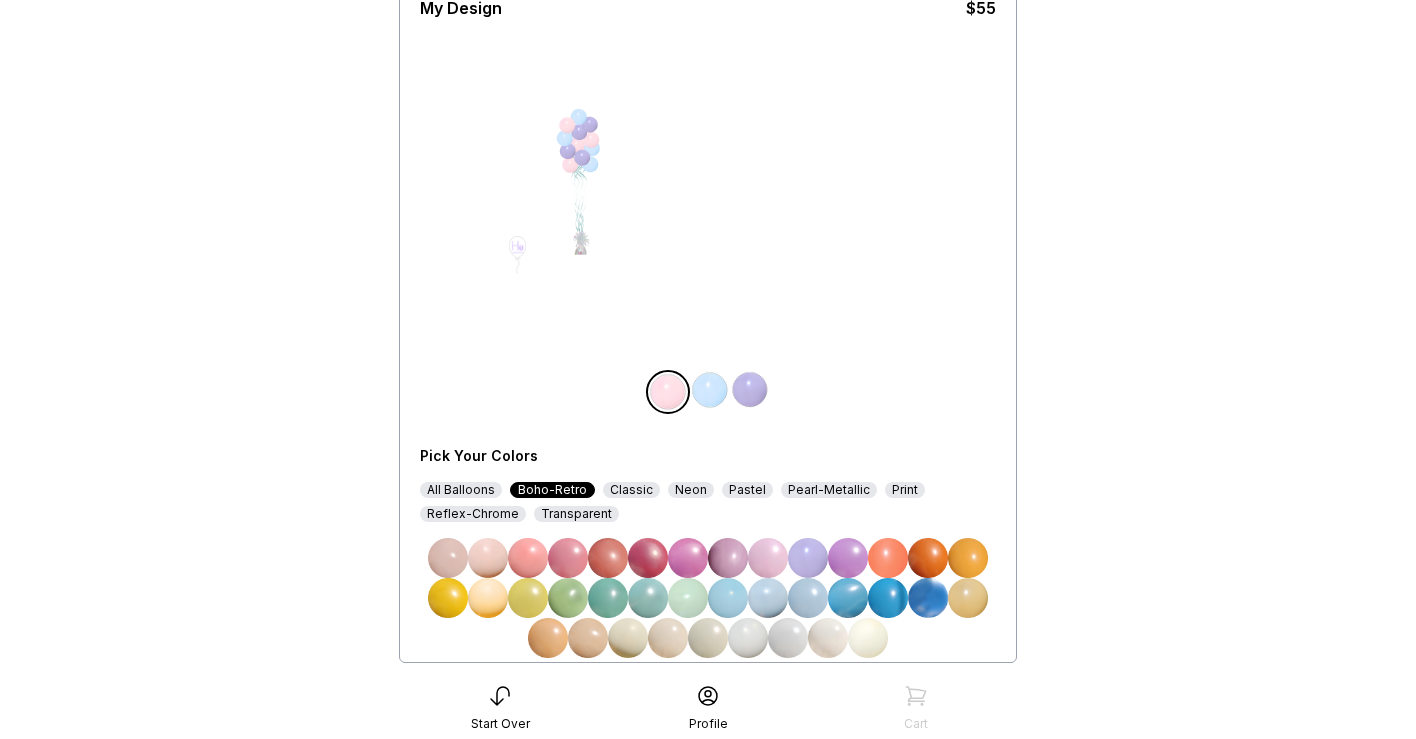 click on "Transparent" at bounding box center (576, 514) 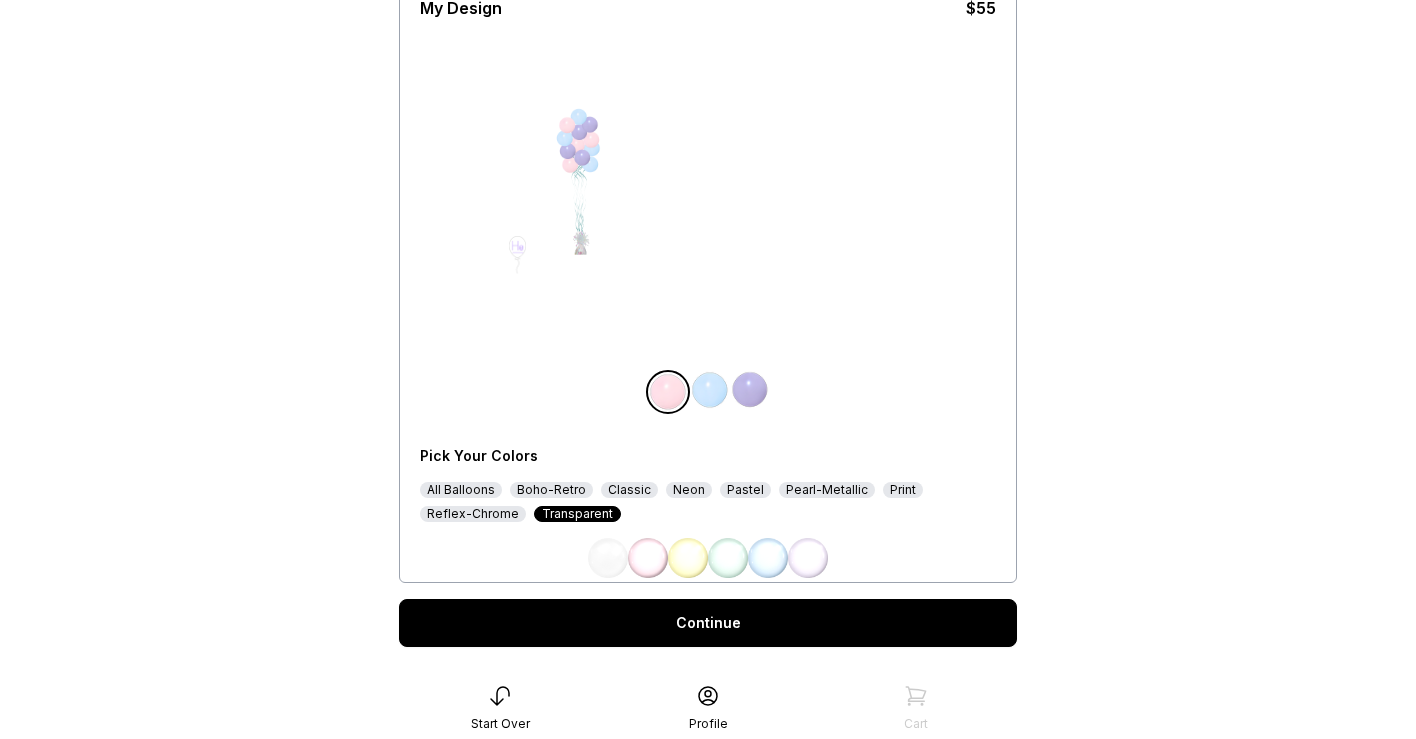 click on "Reflex-Chrome" at bounding box center (473, 514) 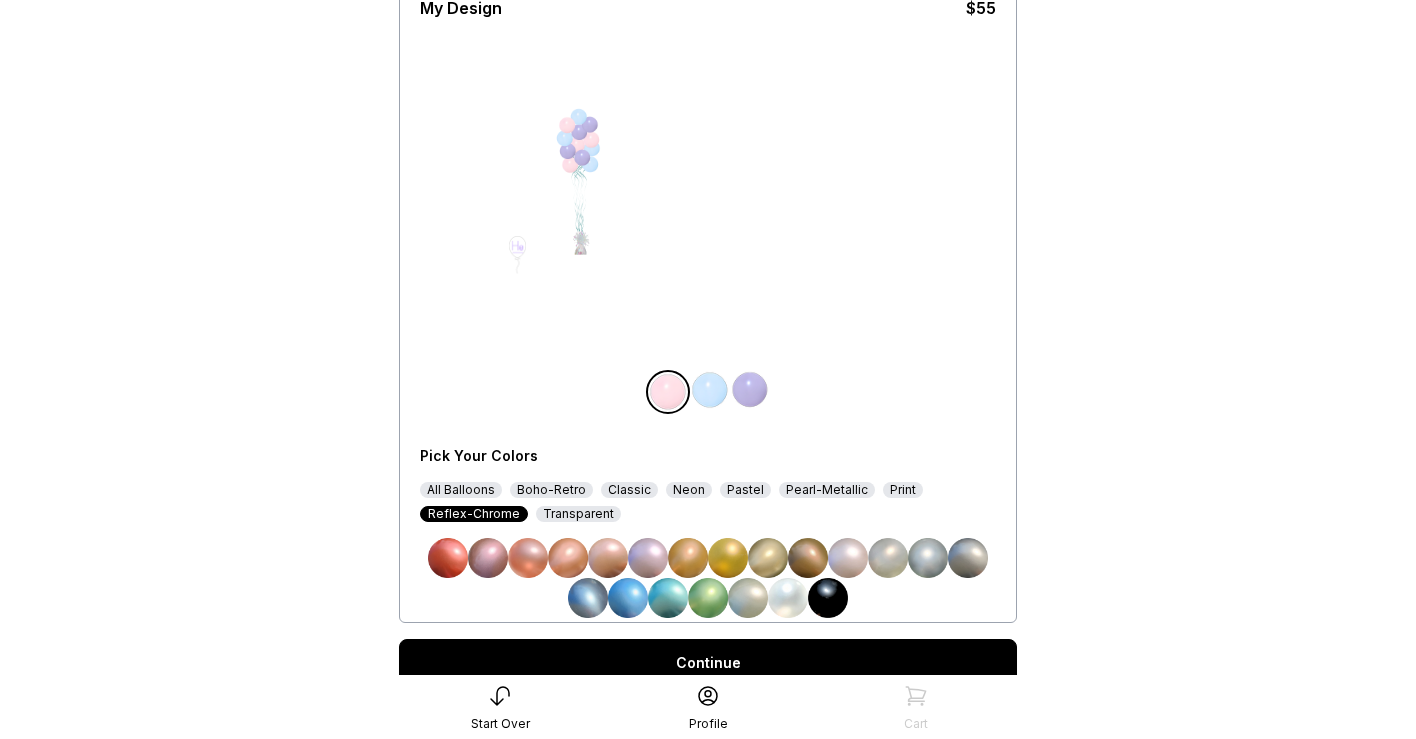 click on "All Balloons" at bounding box center [461, 490] 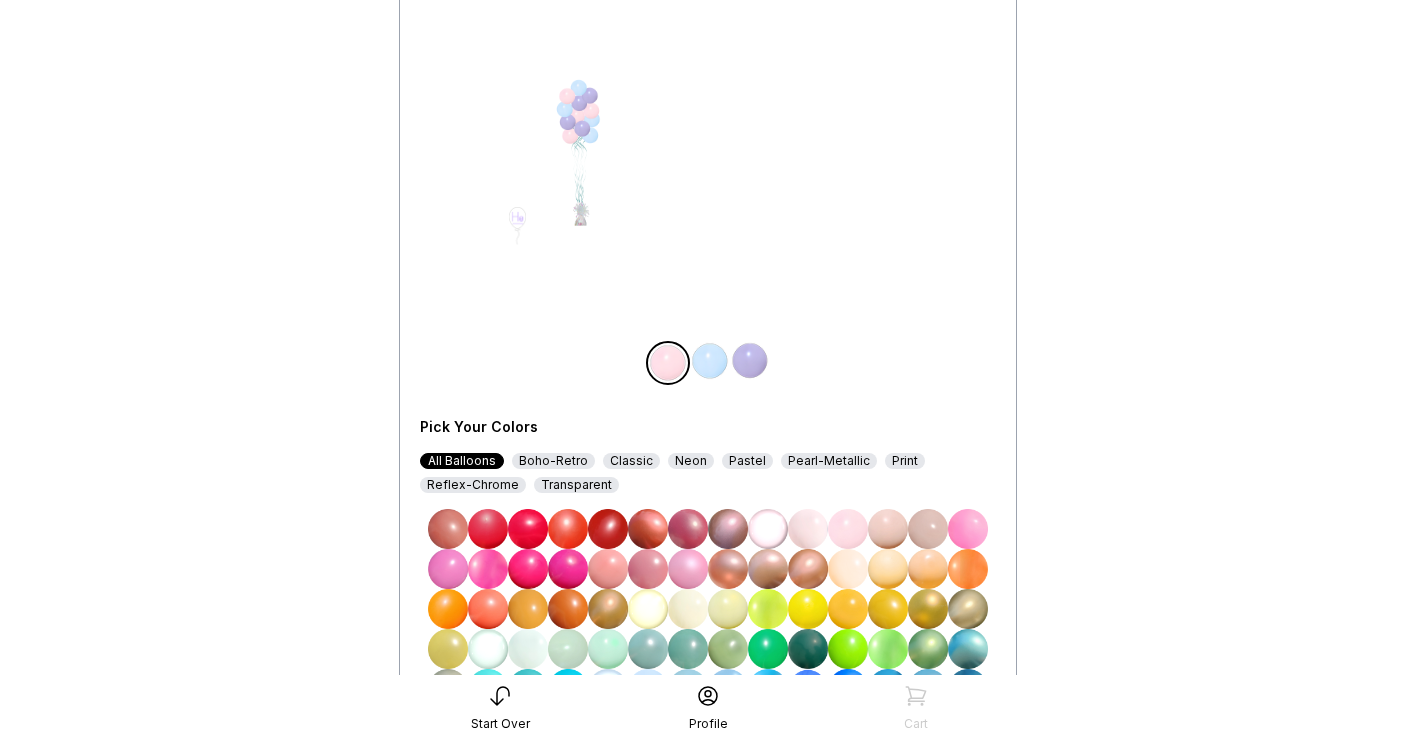 scroll, scrollTop: 474, scrollLeft: 0, axis: vertical 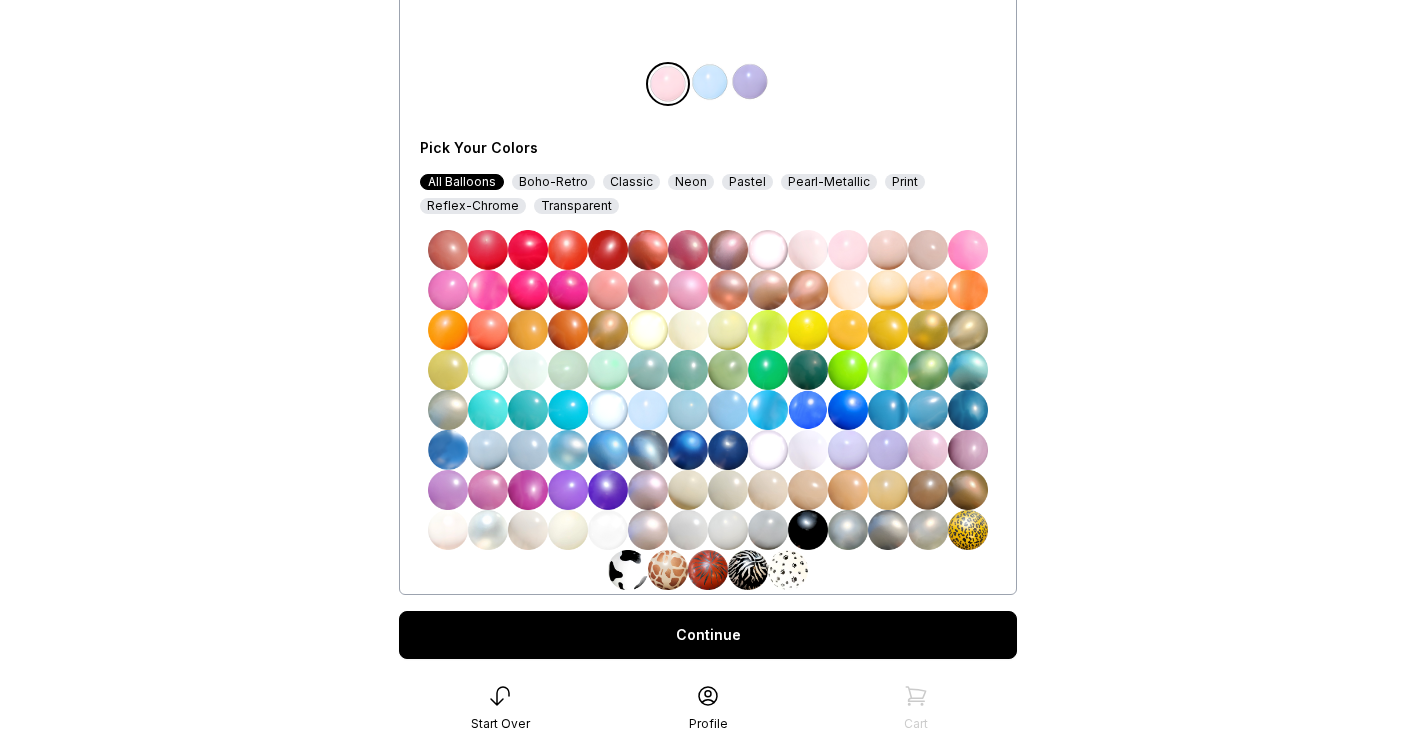 click at bounding box center [750, 82] 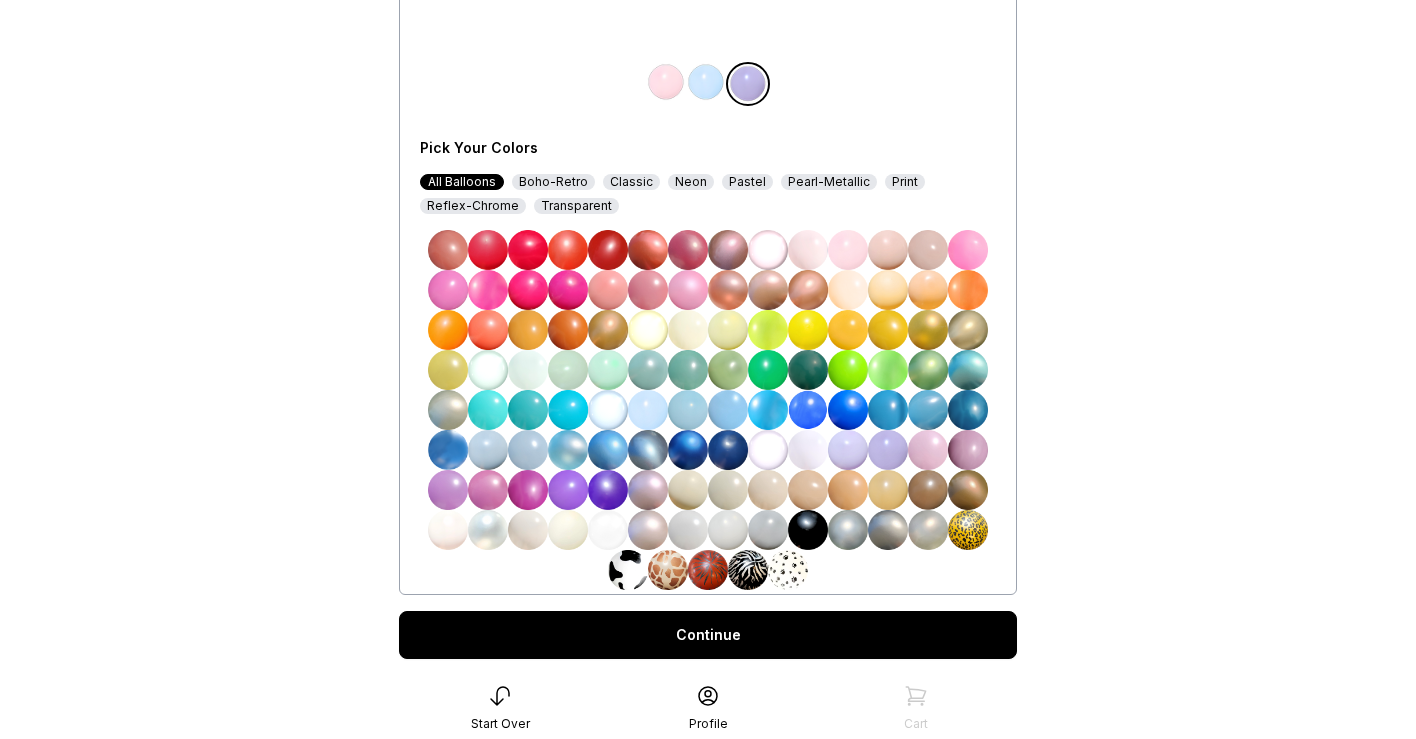 click at bounding box center [848, 290] 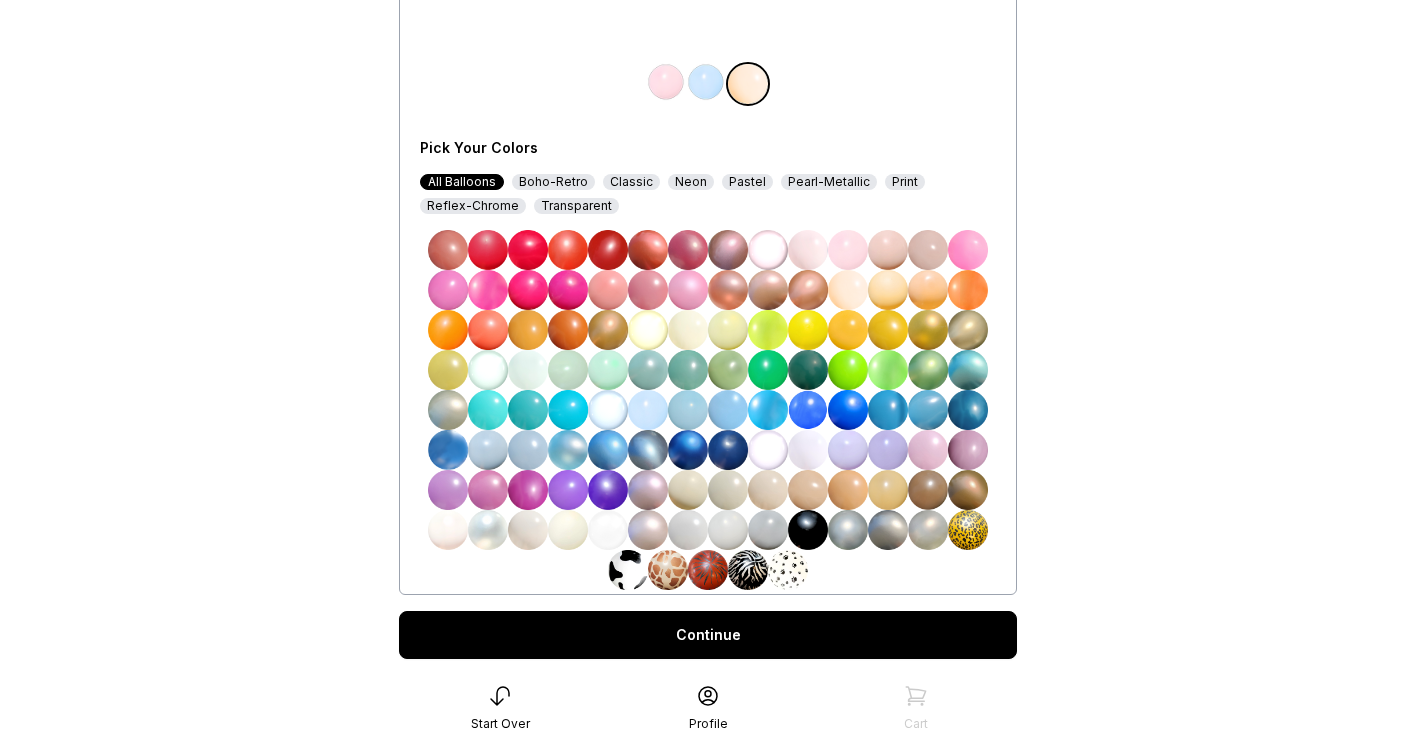 click at bounding box center [706, 82] 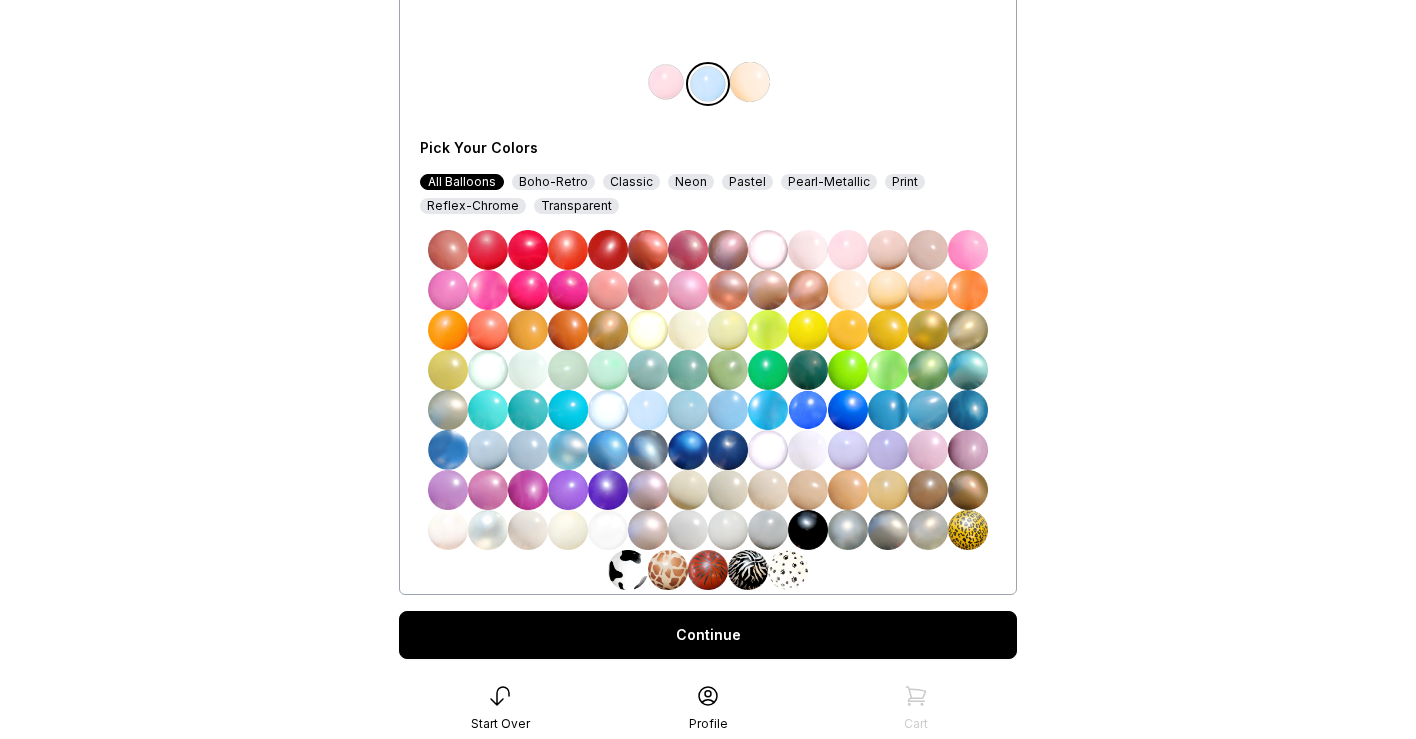 click at bounding box center [528, 290] 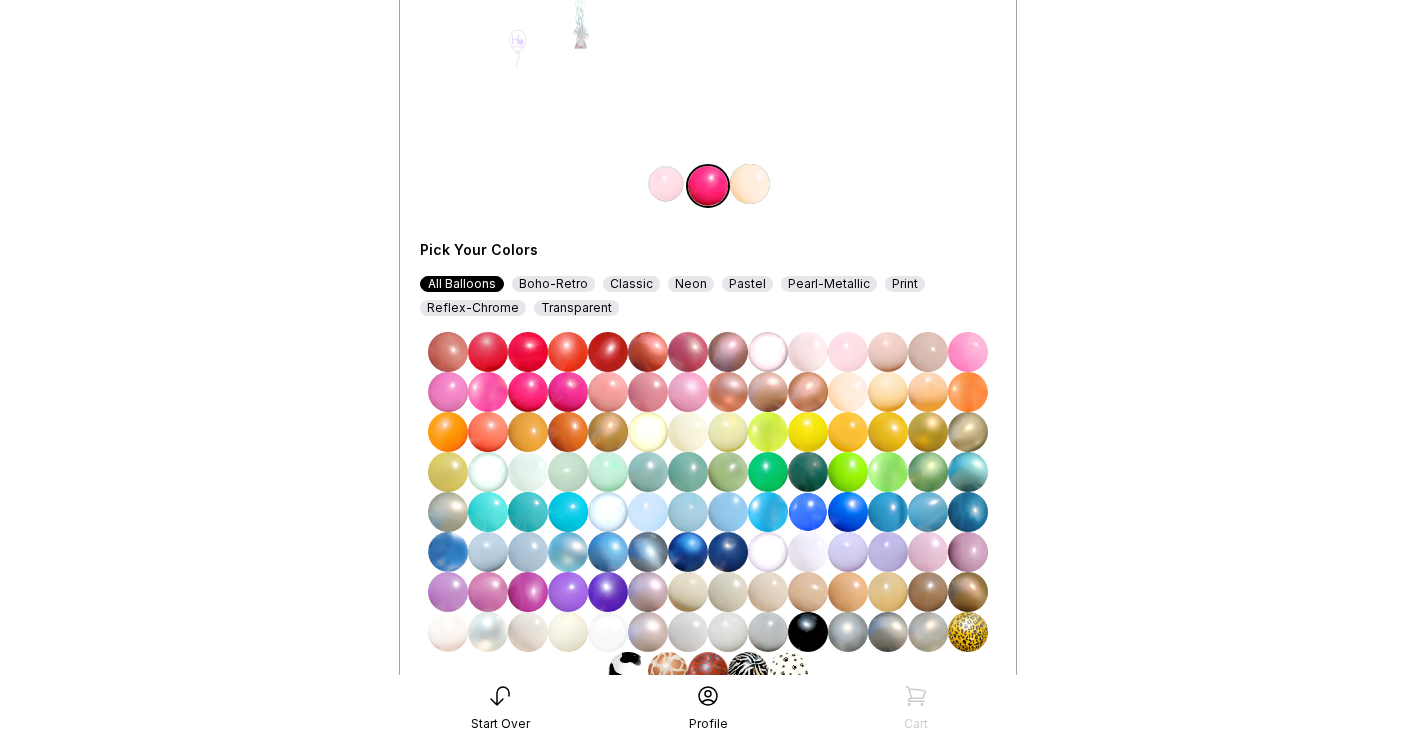 scroll, scrollTop: 439, scrollLeft: 0, axis: vertical 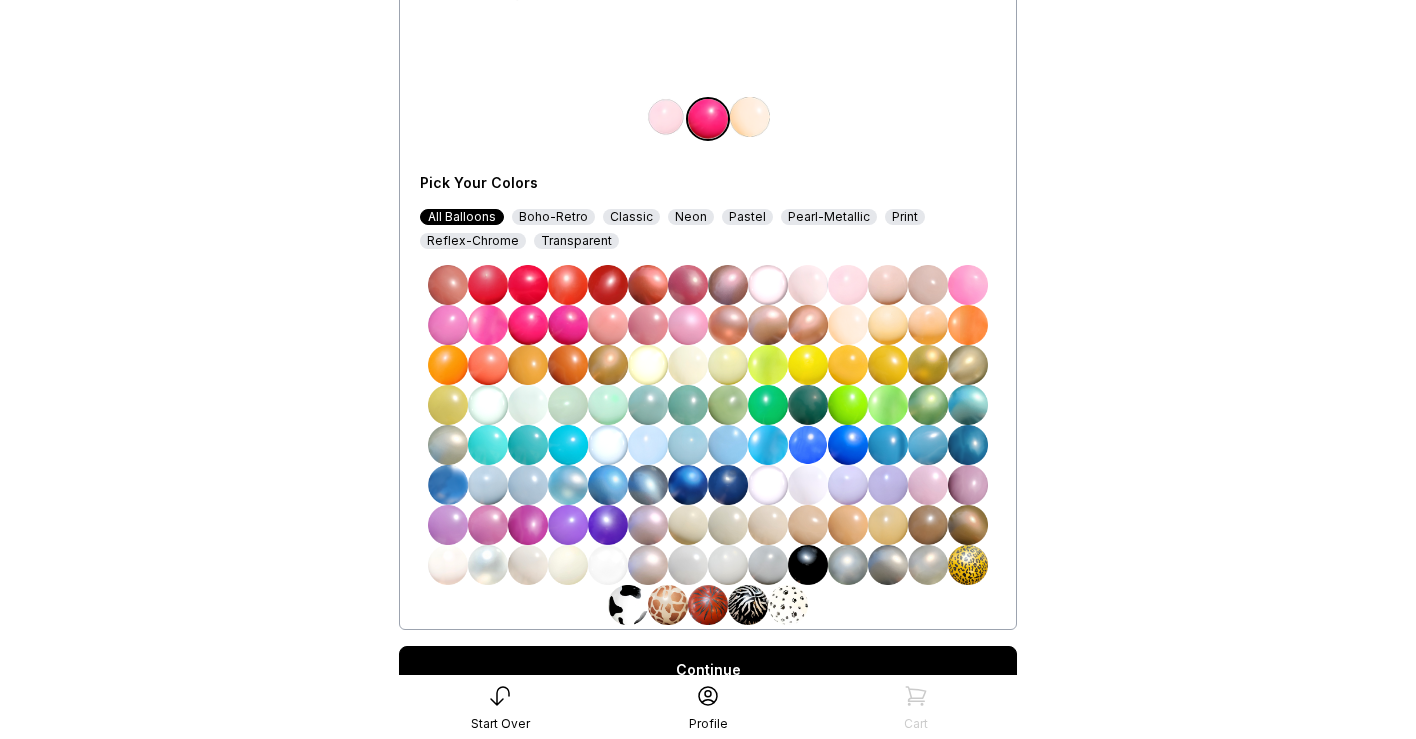 click at bounding box center [968, 285] 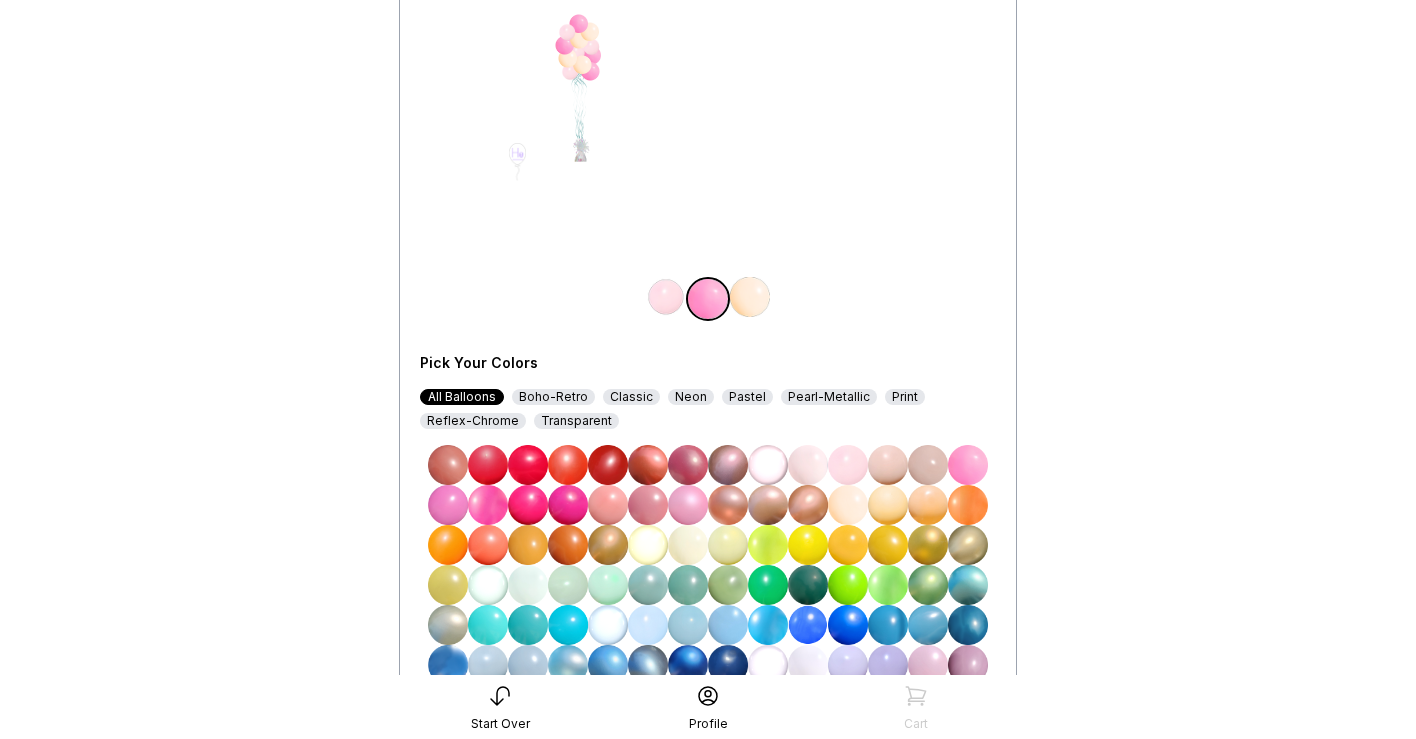 scroll, scrollTop: 271, scrollLeft: 0, axis: vertical 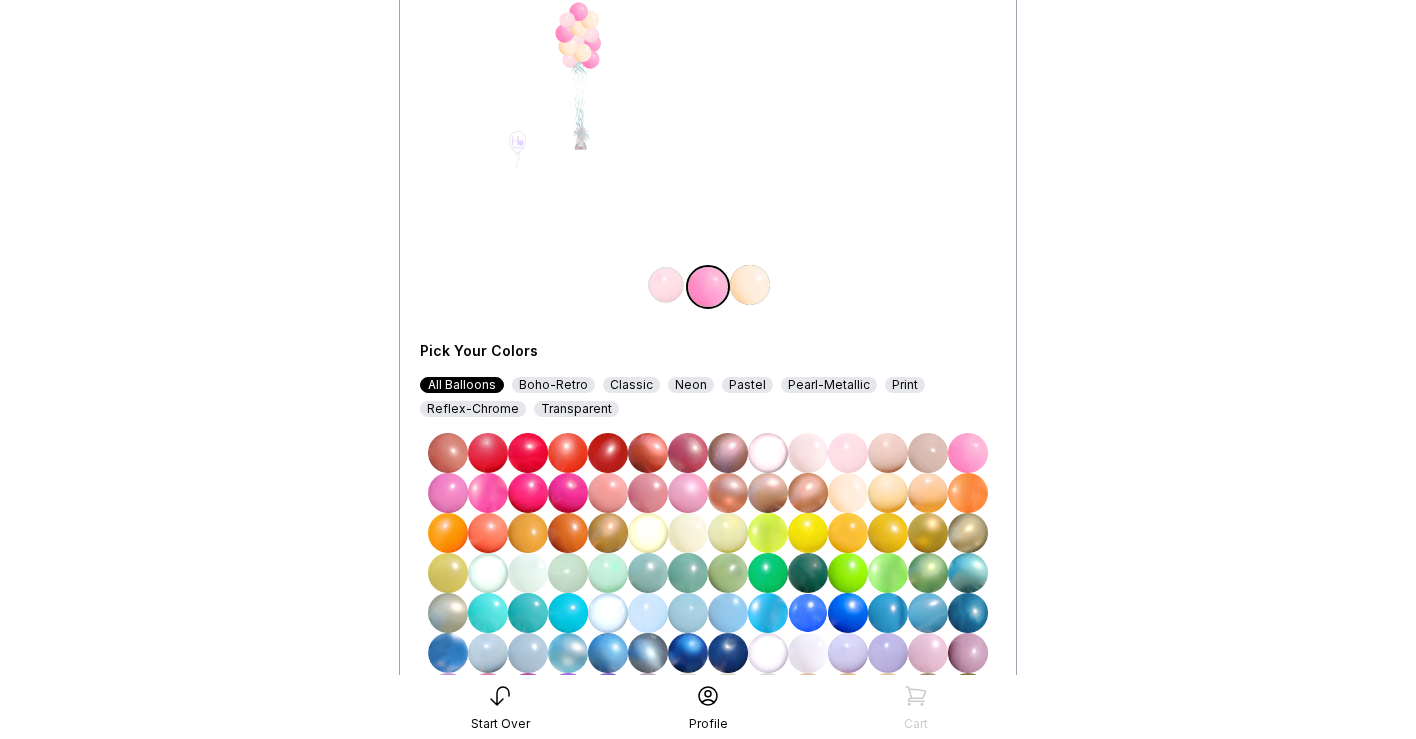 click at bounding box center [848, 453] 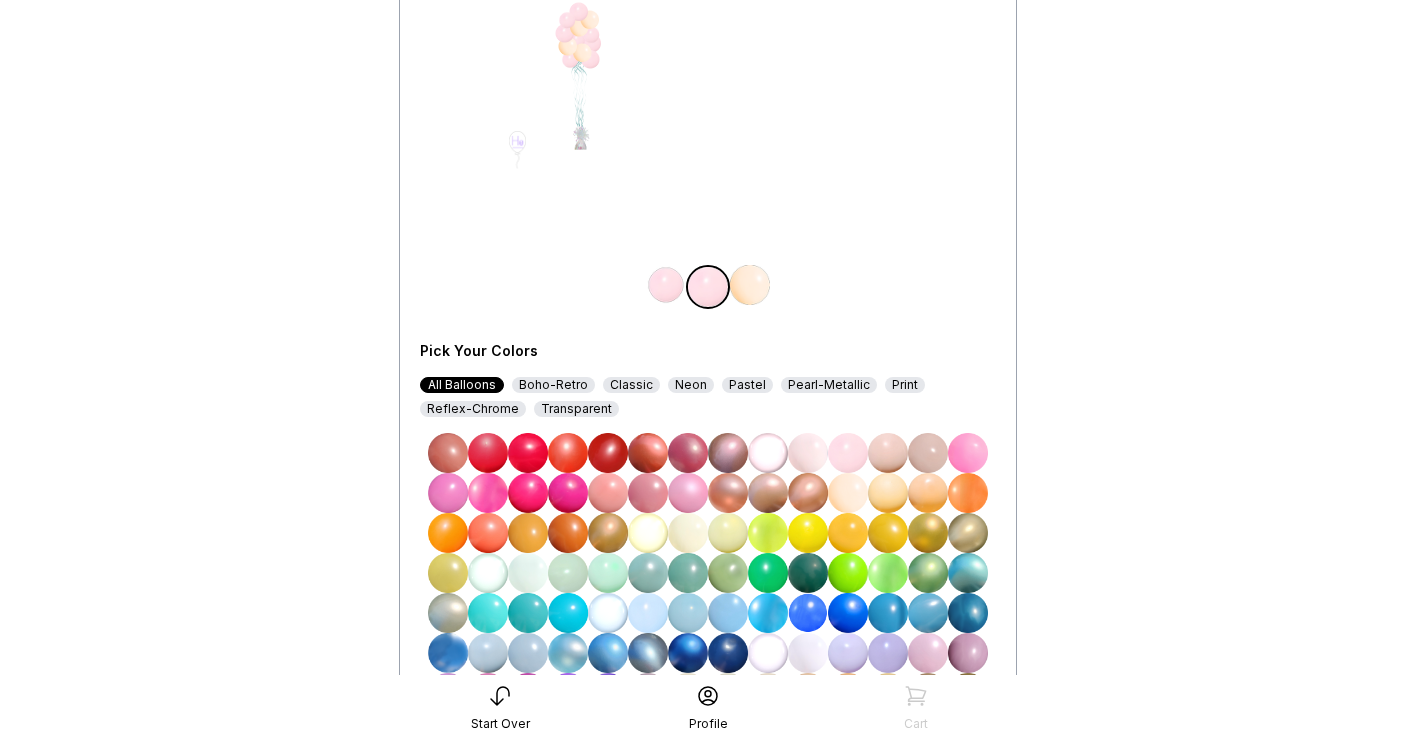 click at bounding box center [750, 285] 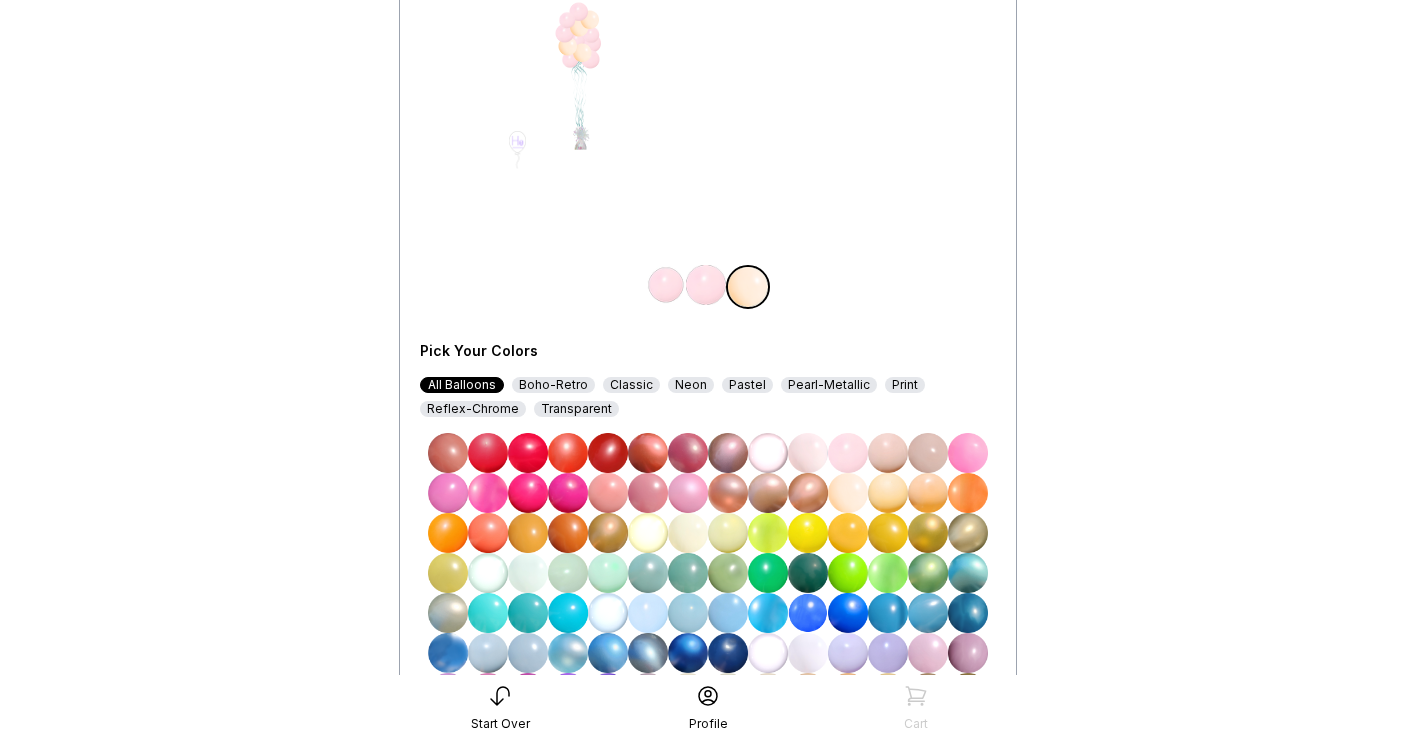 click at bounding box center [888, 493] 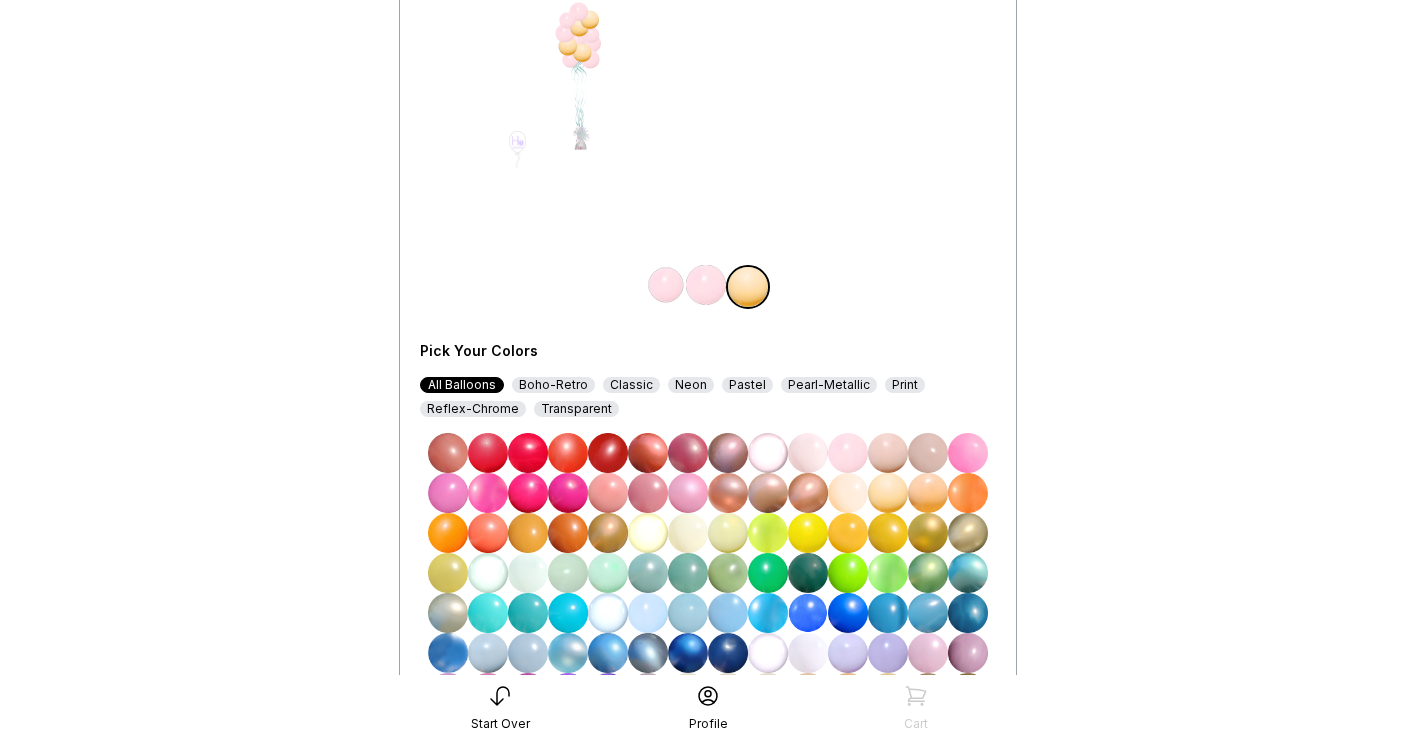 click at bounding box center (648, 533) 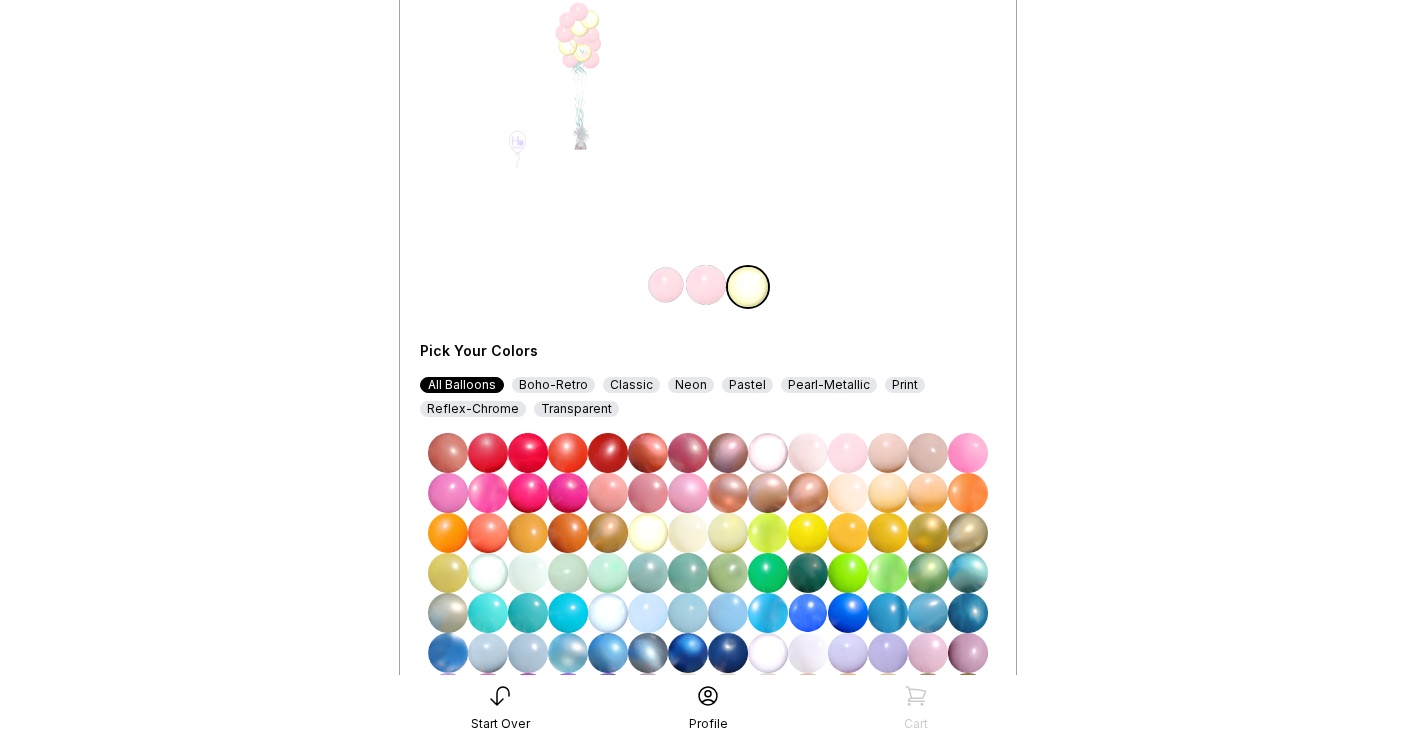 click at bounding box center (848, 493) 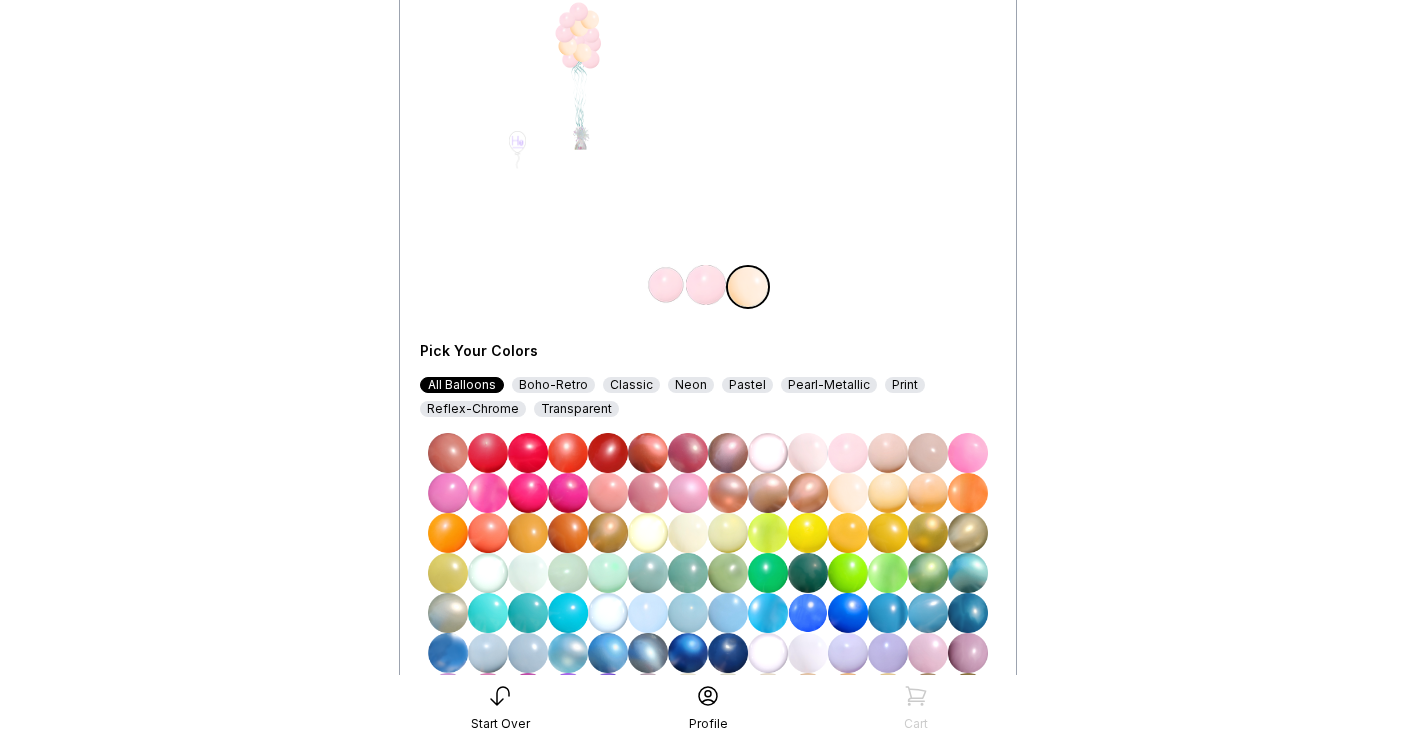 click at bounding box center [888, 493] 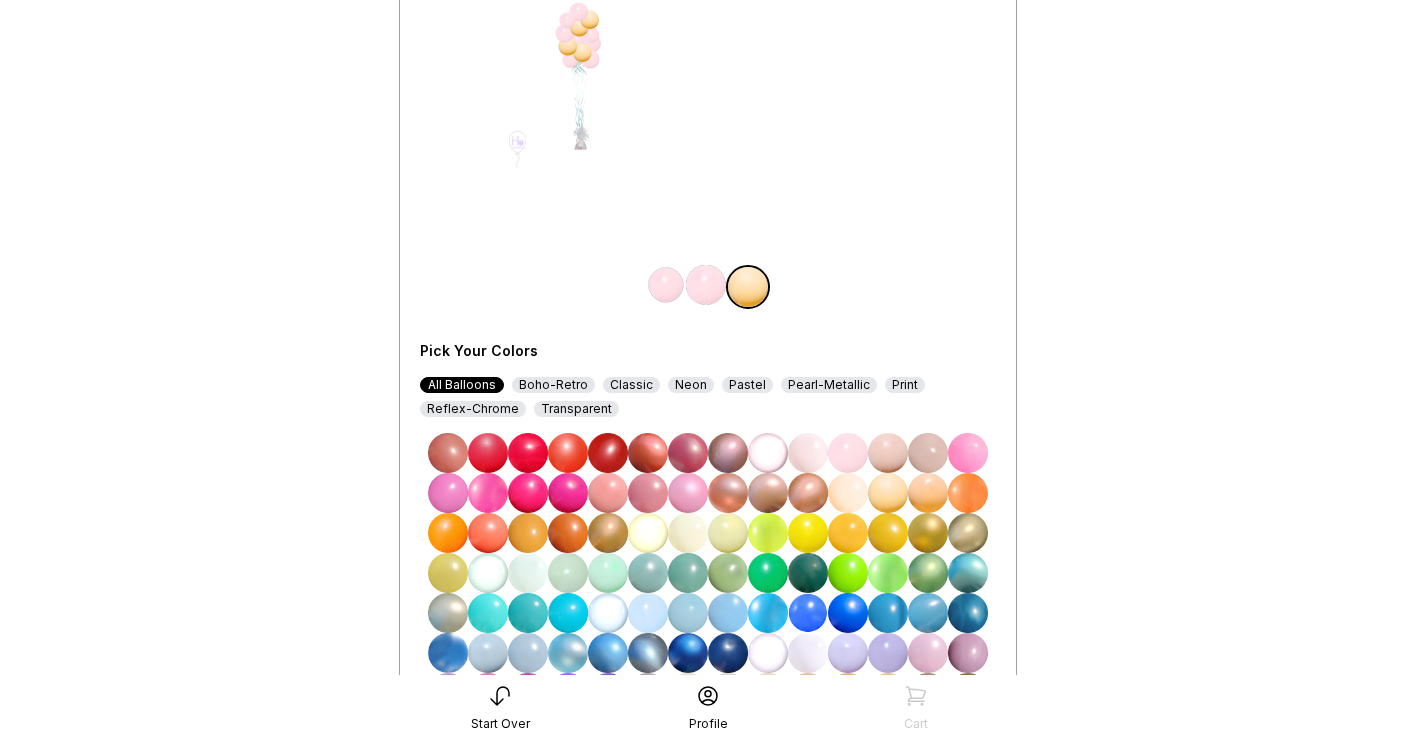 click at bounding box center (848, 493) 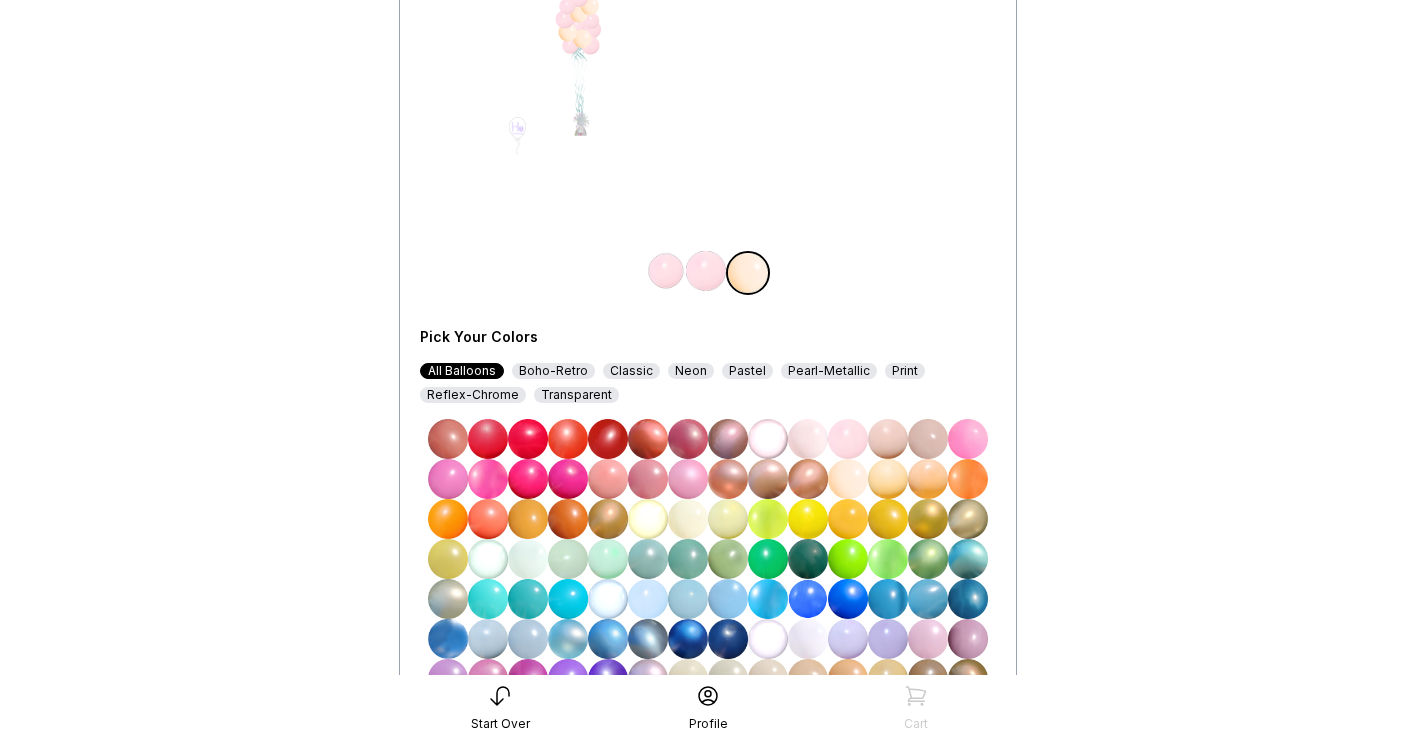 scroll, scrollTop: 271, scrollLeft: 0, axis: vertical 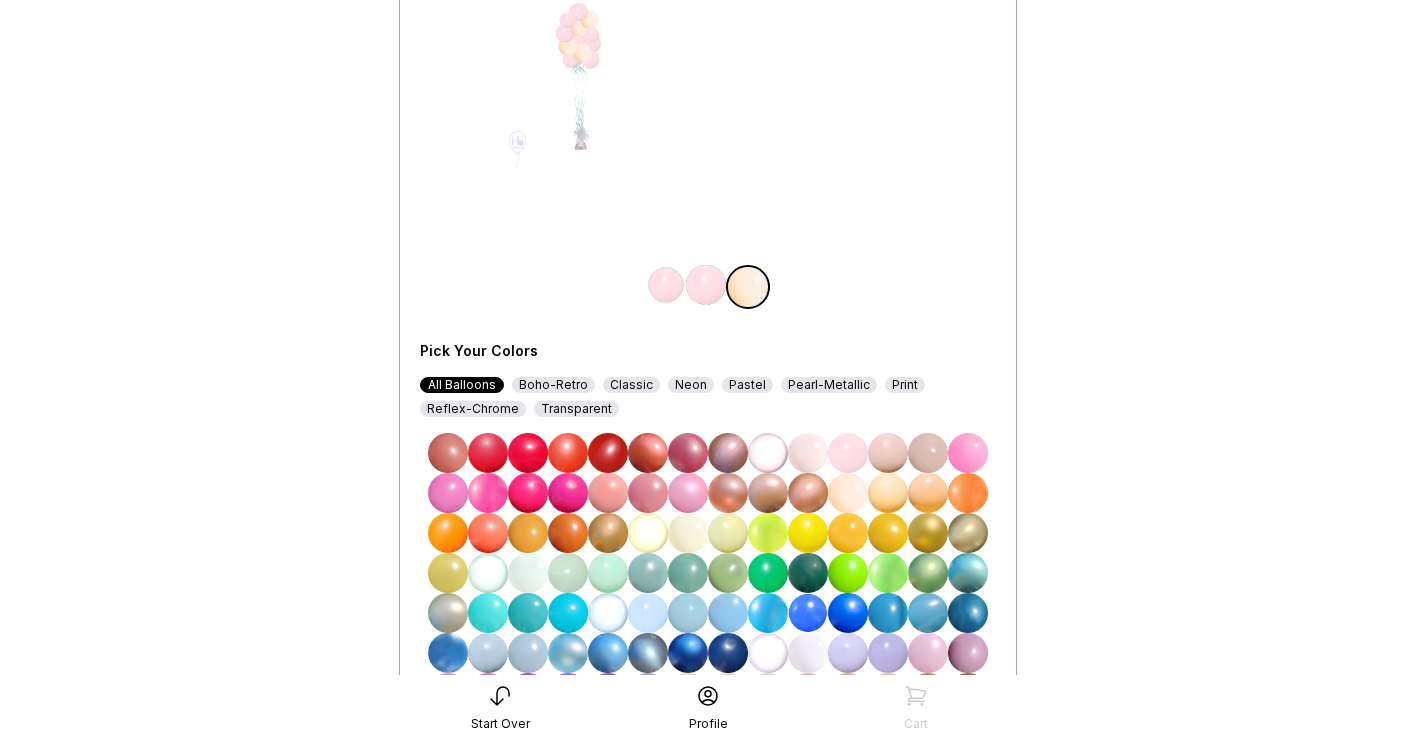 click at bounding box center (666, 285) 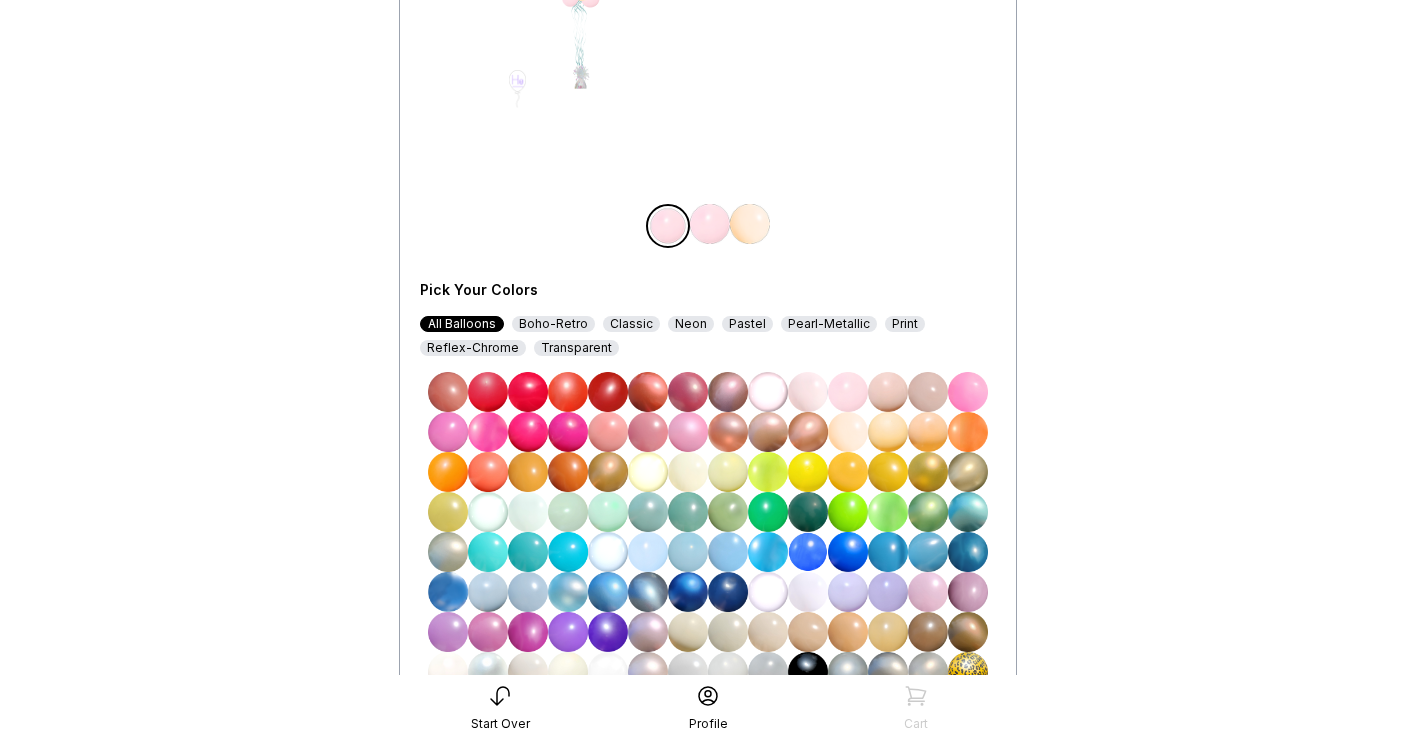 scroll, scrollTop: 354, scrollLeft: 0, axis: vertical 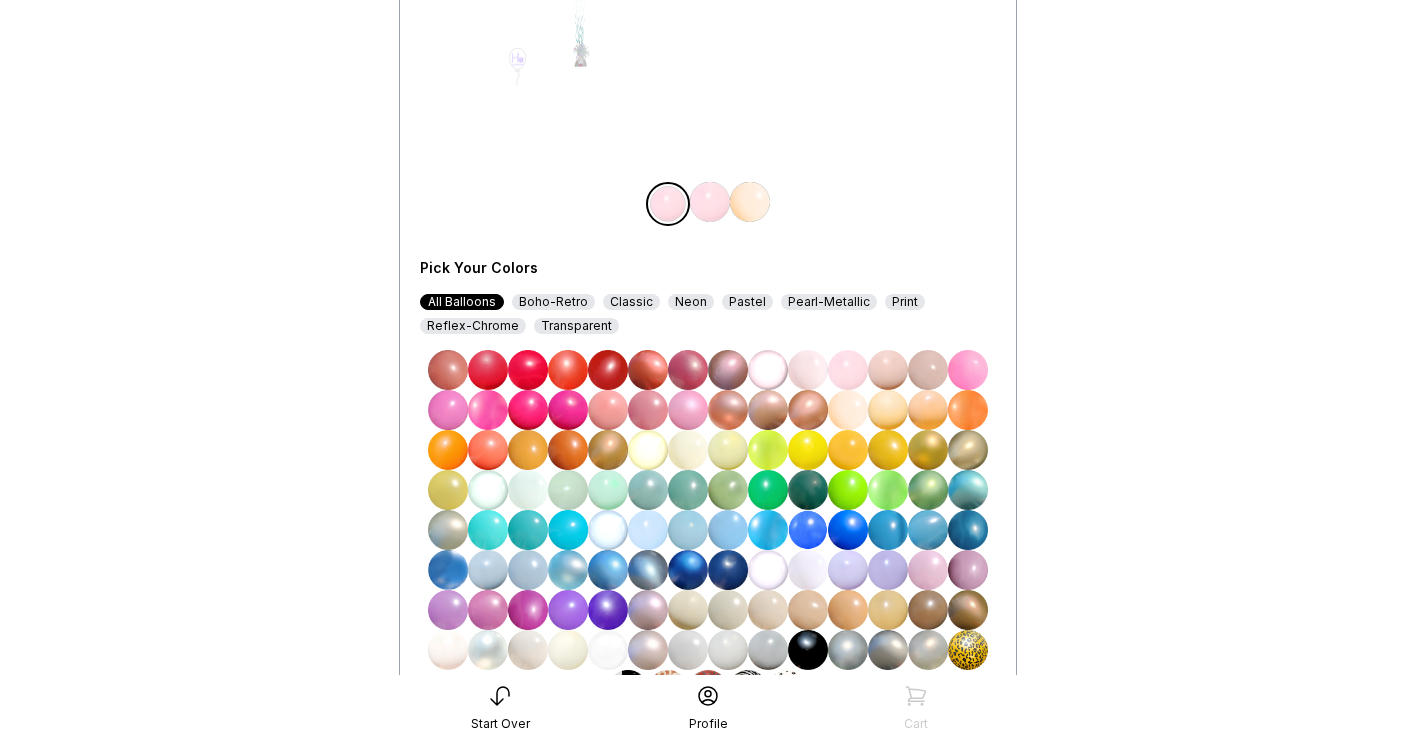 click at bounding box center (768, 570) 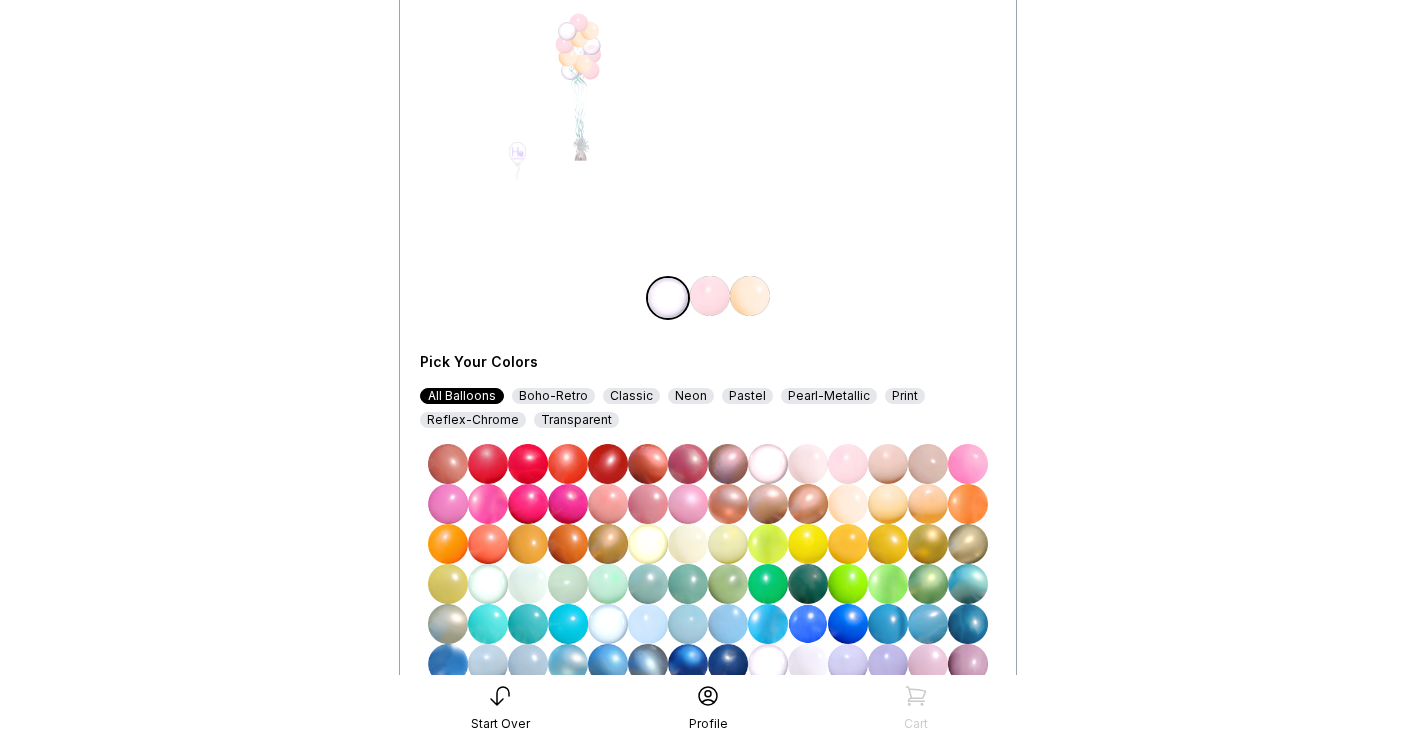 scroll, scrollTop: 337, scrollLeft: 0, axis: vertical 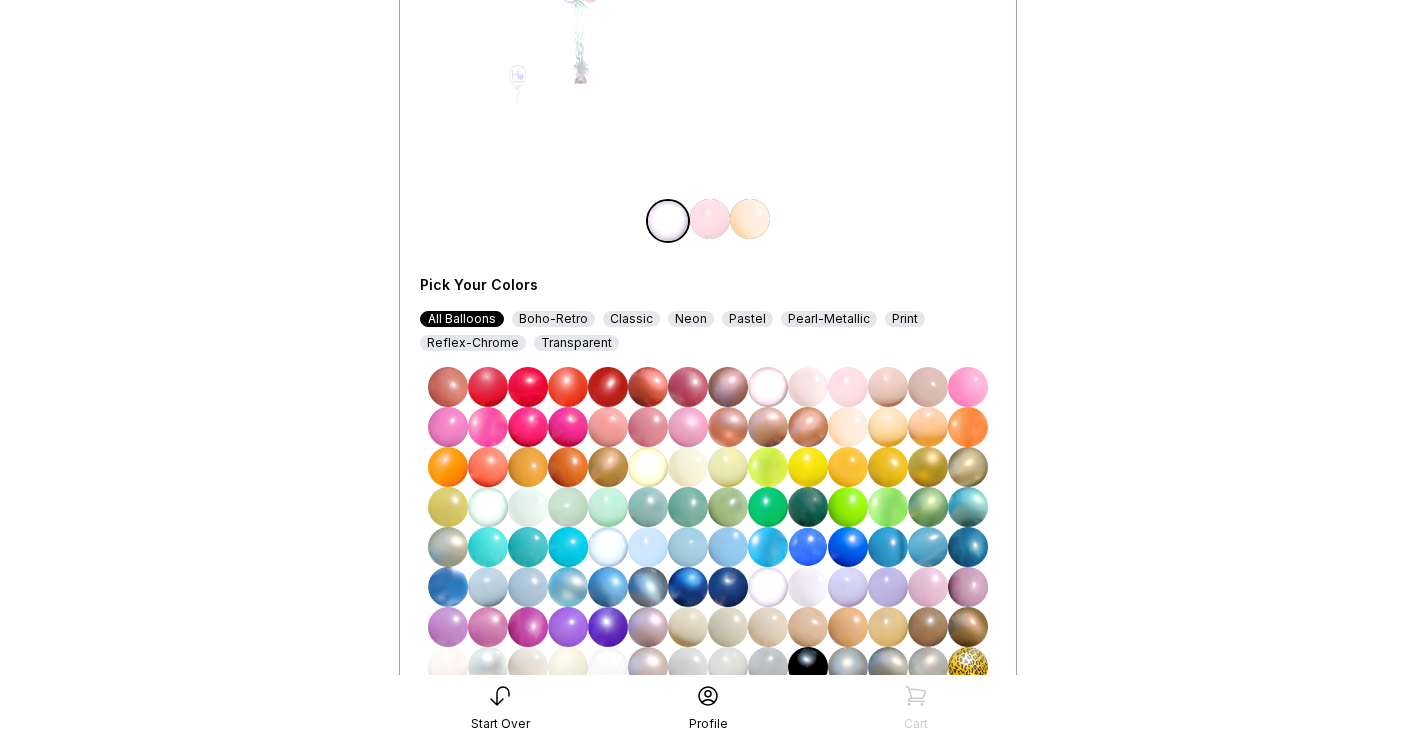 click at bounding box center [448, 427] 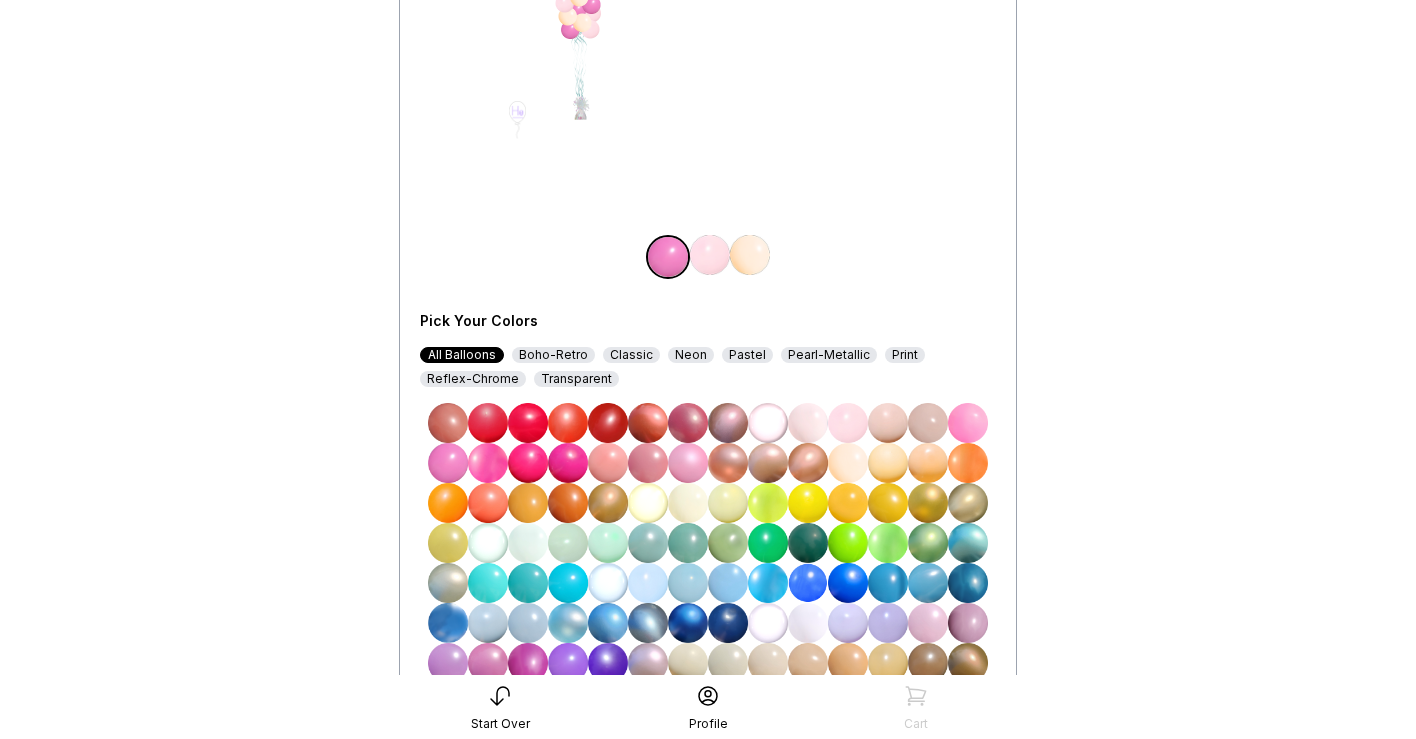 scroll, scrollTop: 334, scrollLeft: 0, axis: vertical 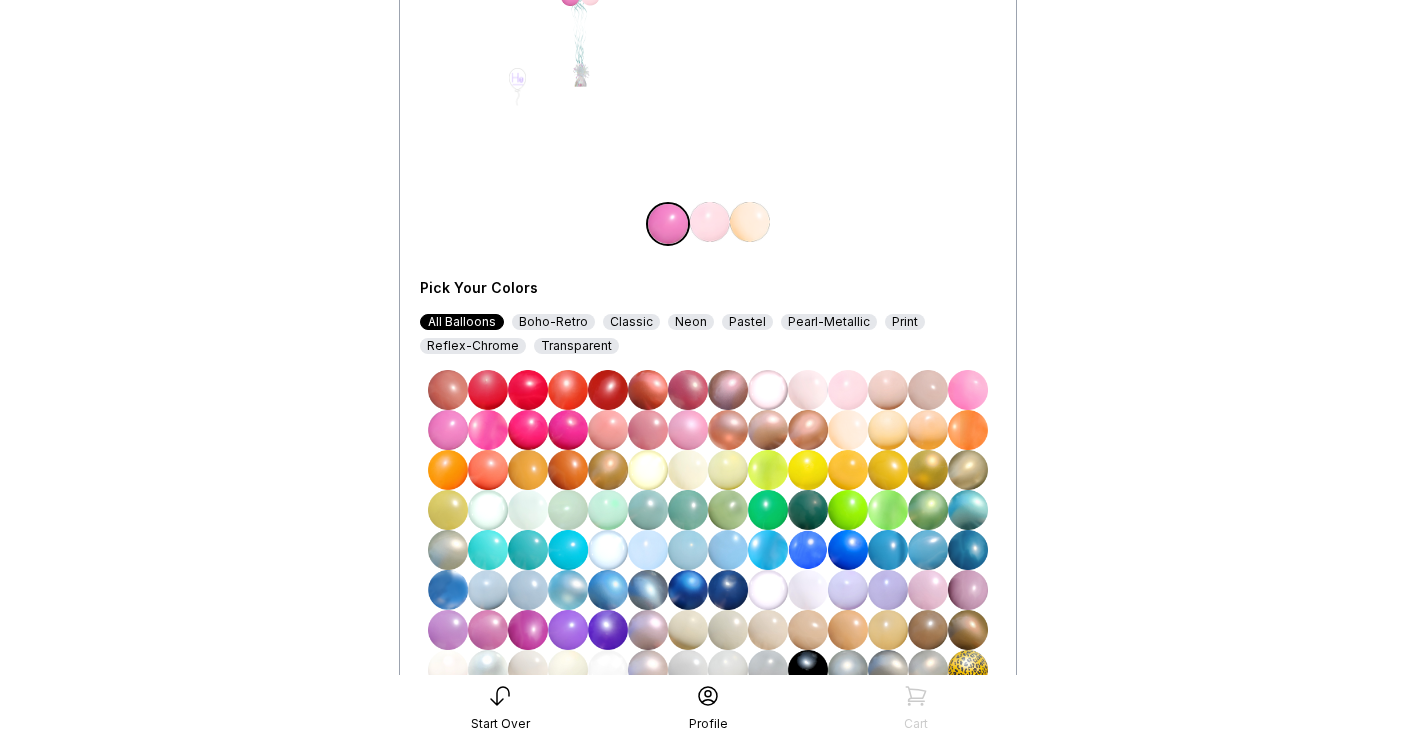 click at bounding box center (688, 430) 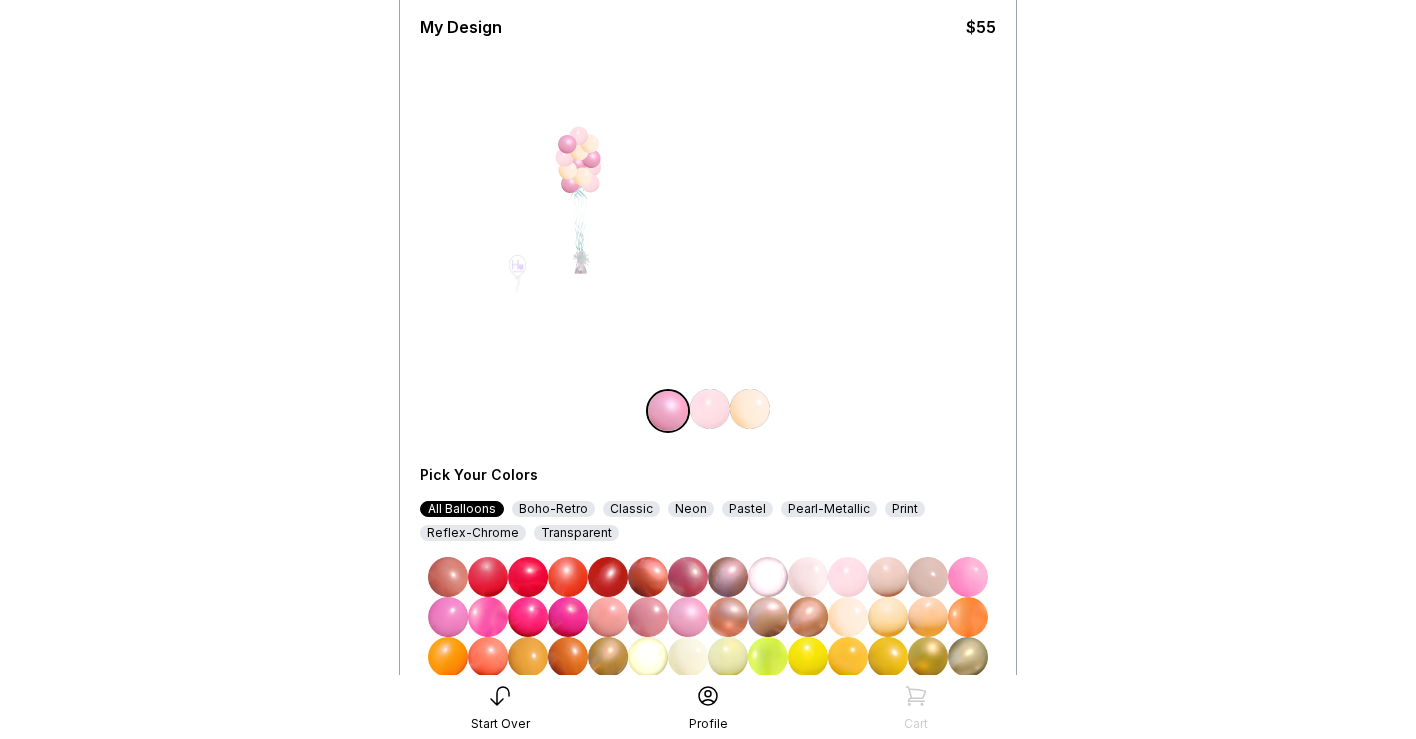 scroll, scrollTop: 177, scrollLeft: 0, axis: vertical 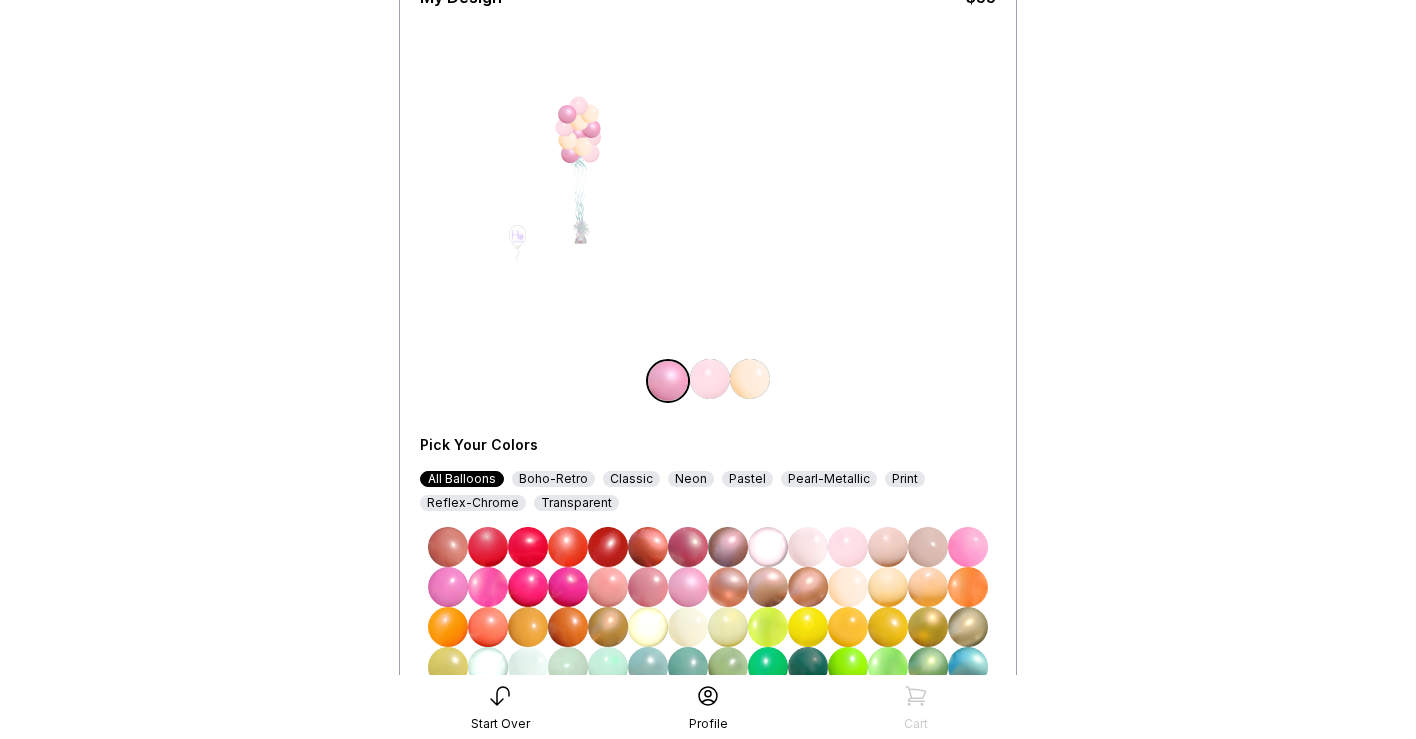 click at bounding box center (808, 547) 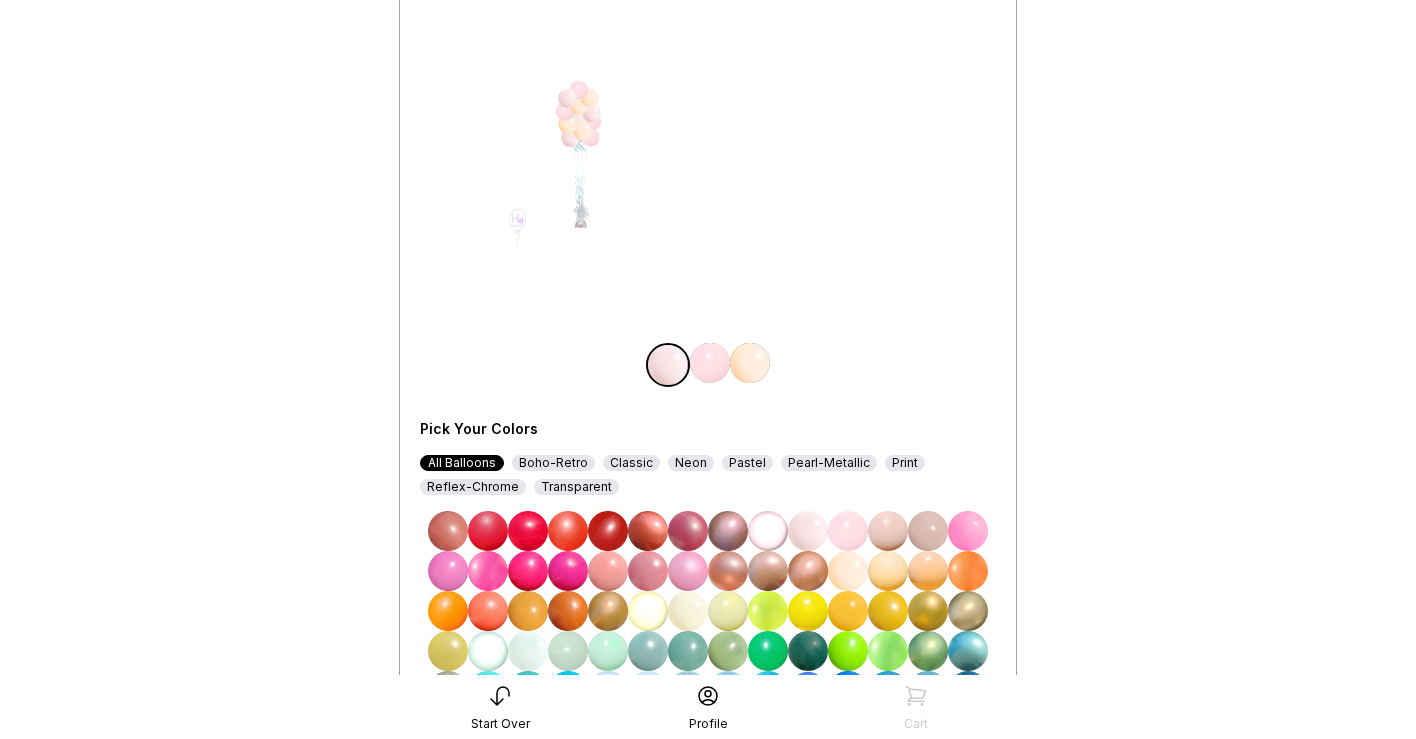 scroll, scrollTop: 83, scrollLeft: 0, axis: vertical 